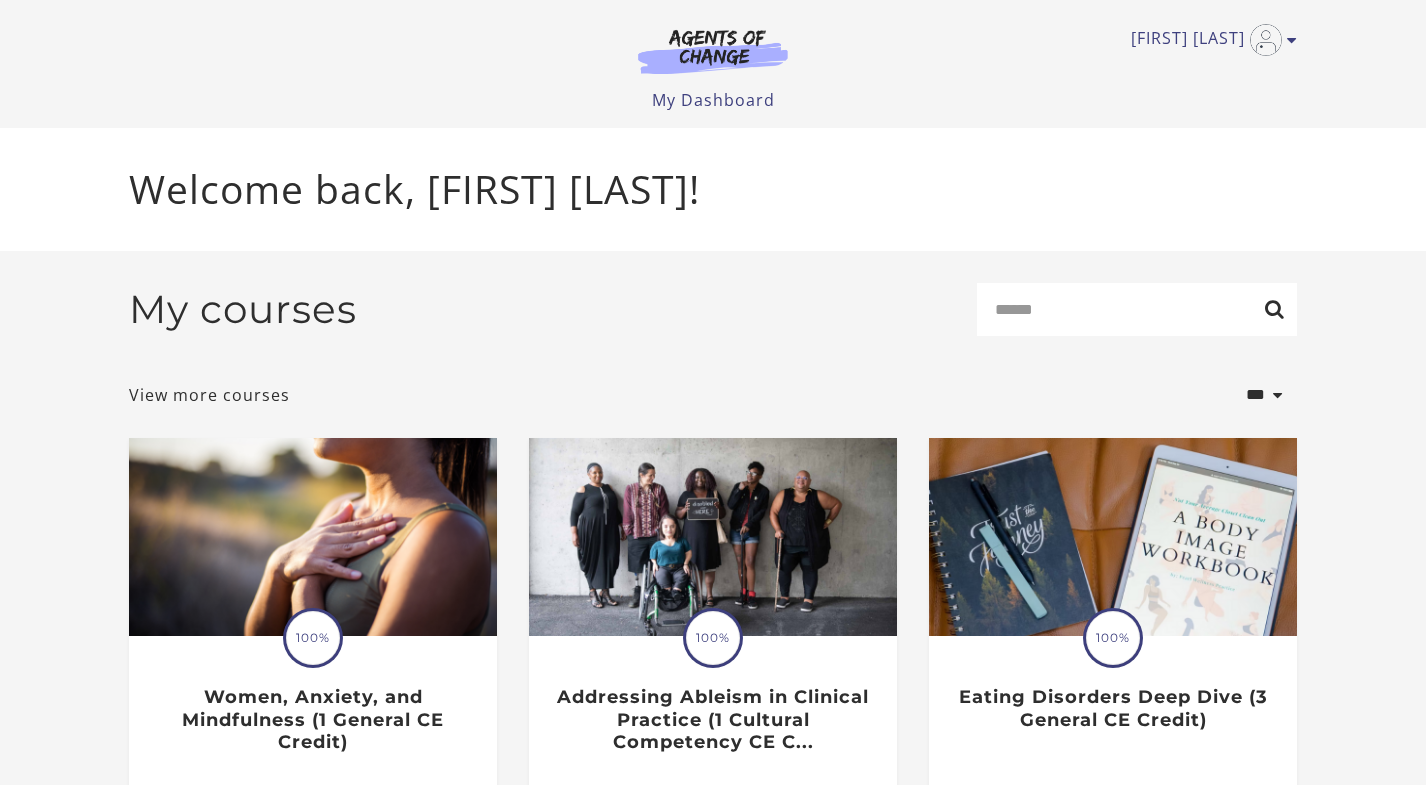 scroll, scrollTop: 0, scrollLeft: 0, axis: both 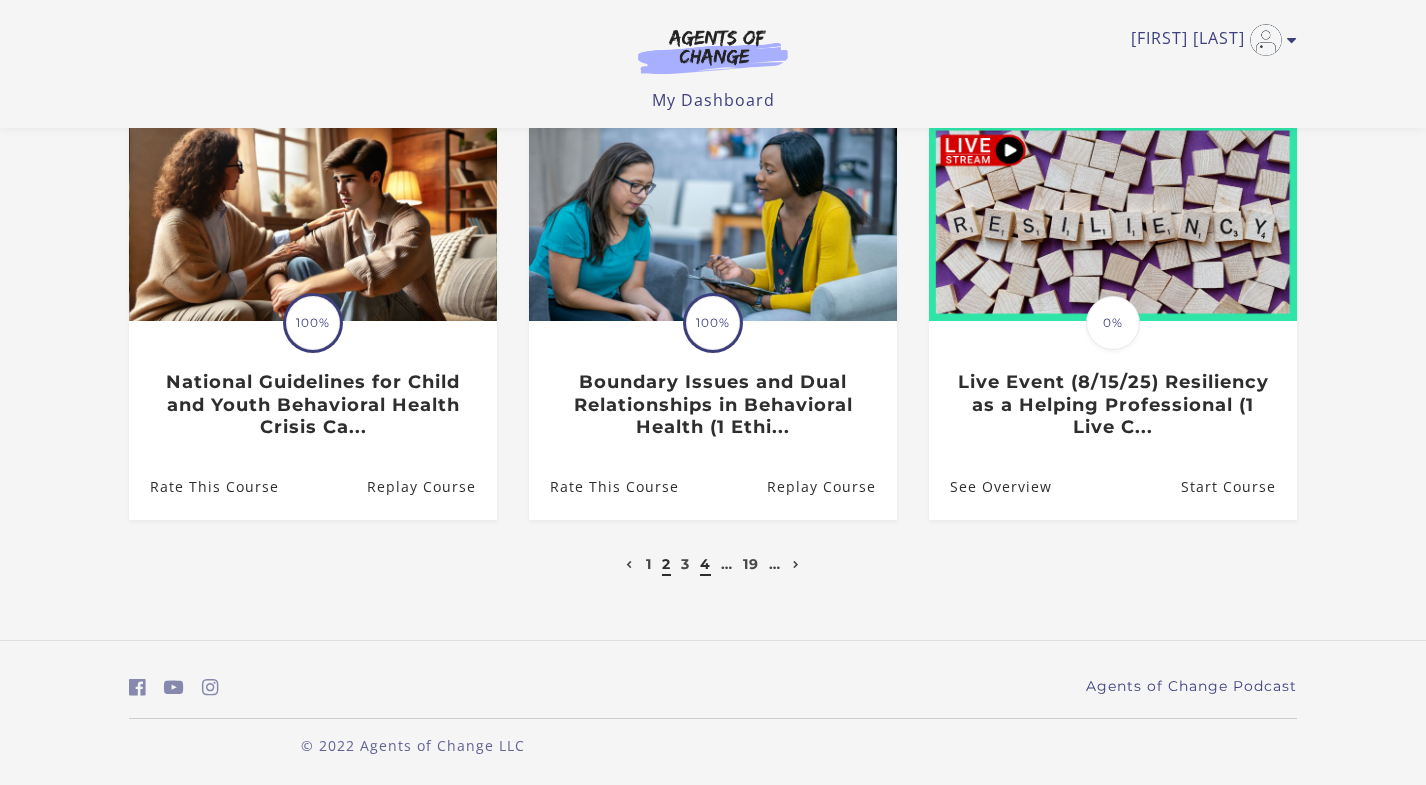 click on "4" at bounding box center [705, 564] 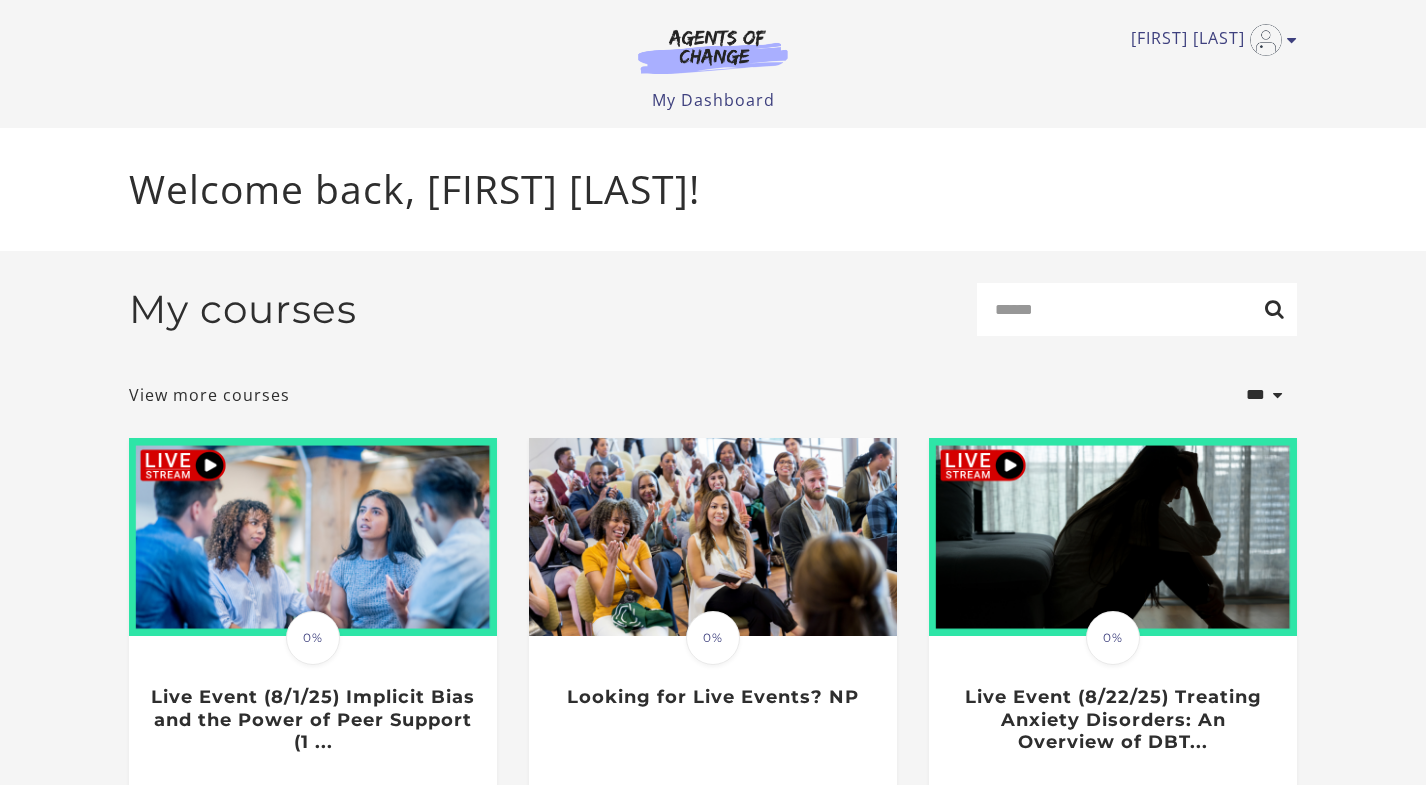 scroll, scrollTop: 0, scrollLeft: 0, axis: both 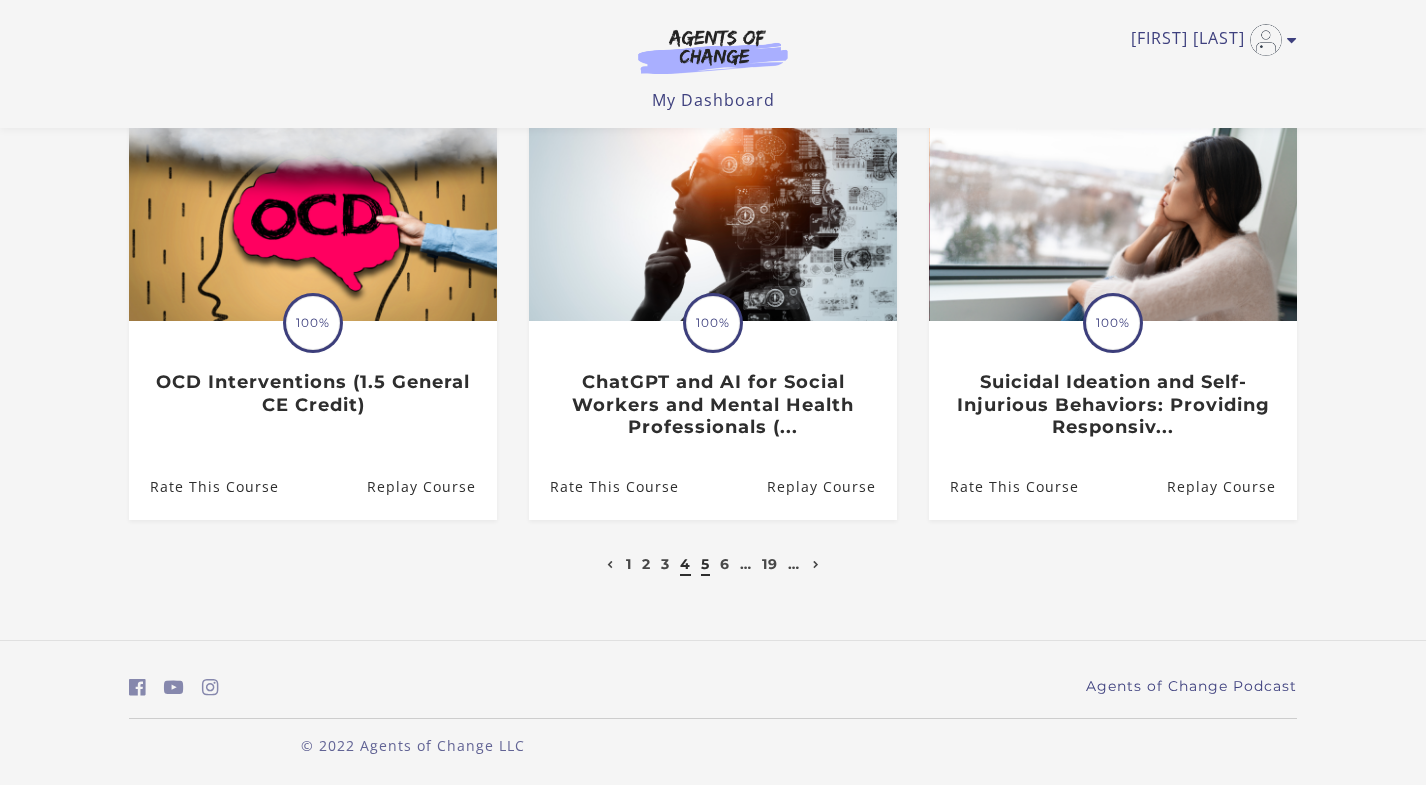 click on "5" at bounding box center [705, 564] 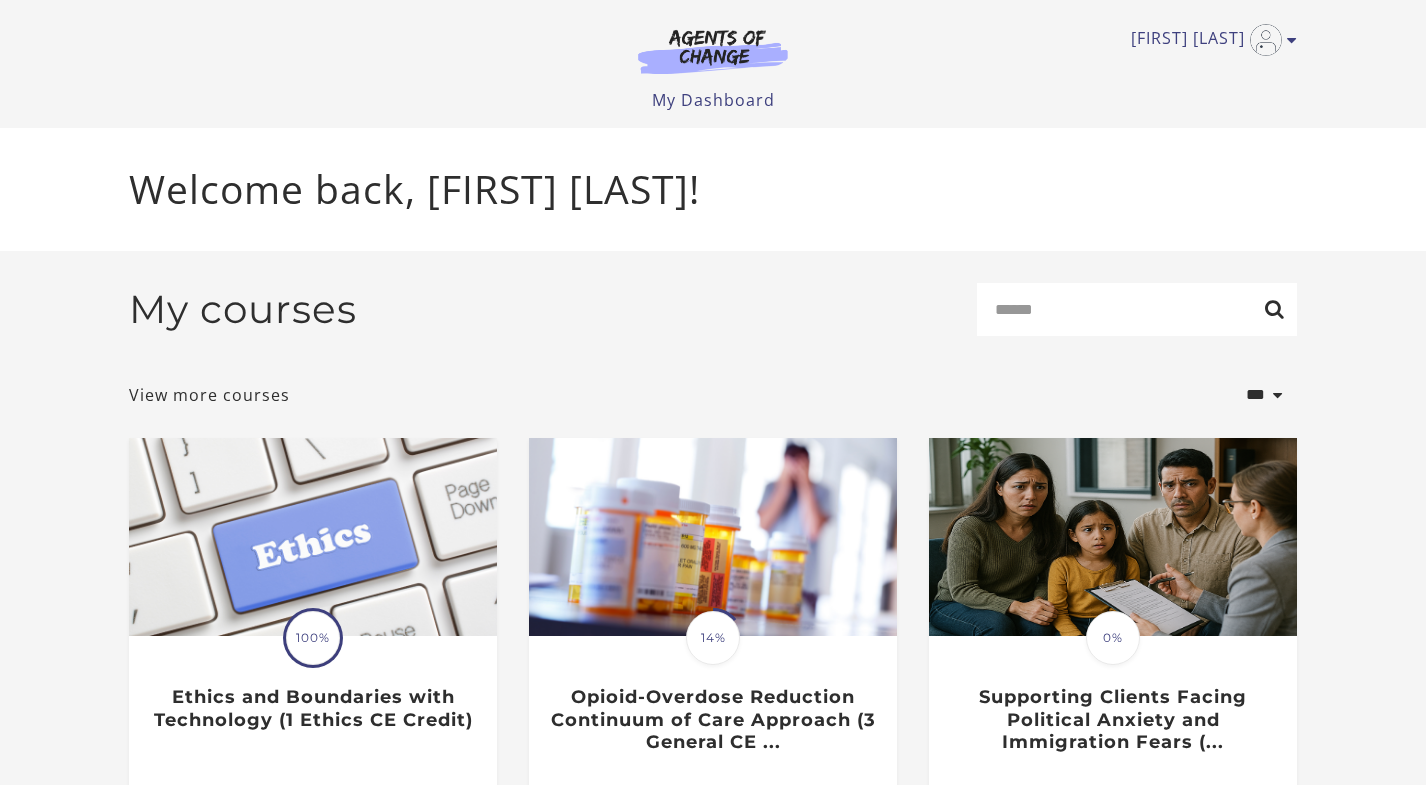 scroll, scrollTop: 0, scrollLeft: 0, axis: both 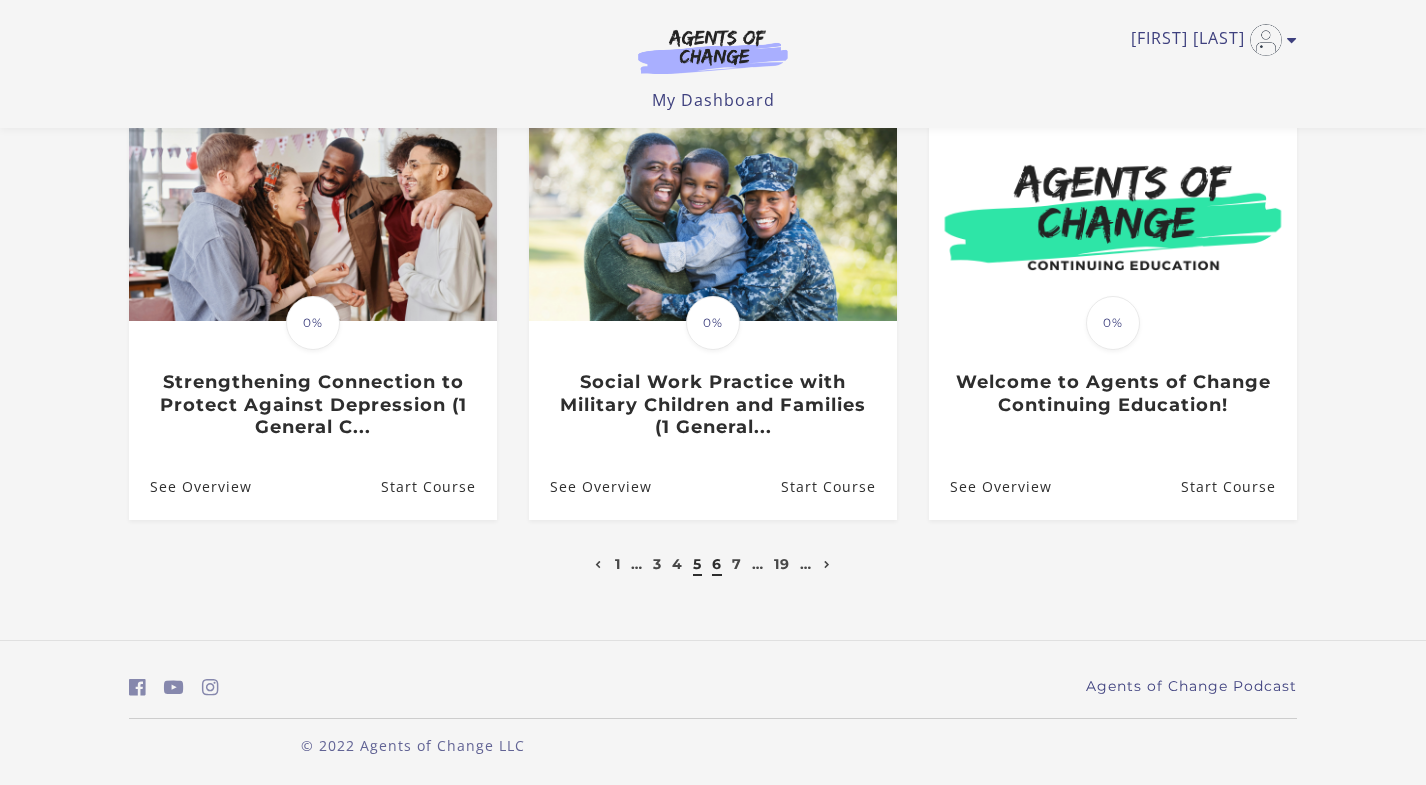 click on "6" at bounding box center [717, 564] 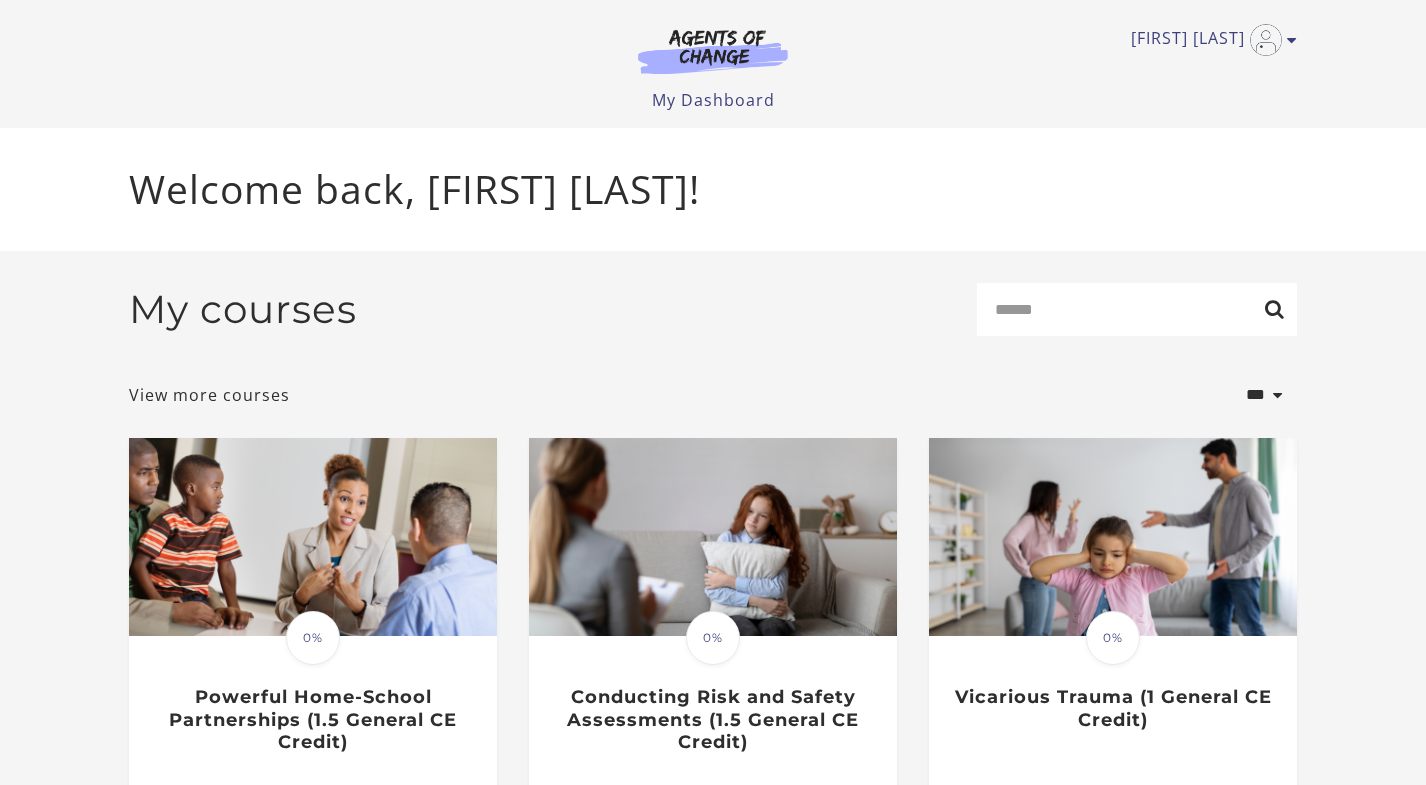 scroll, scrollTop: 0, scrollLeft: 0, axis: both 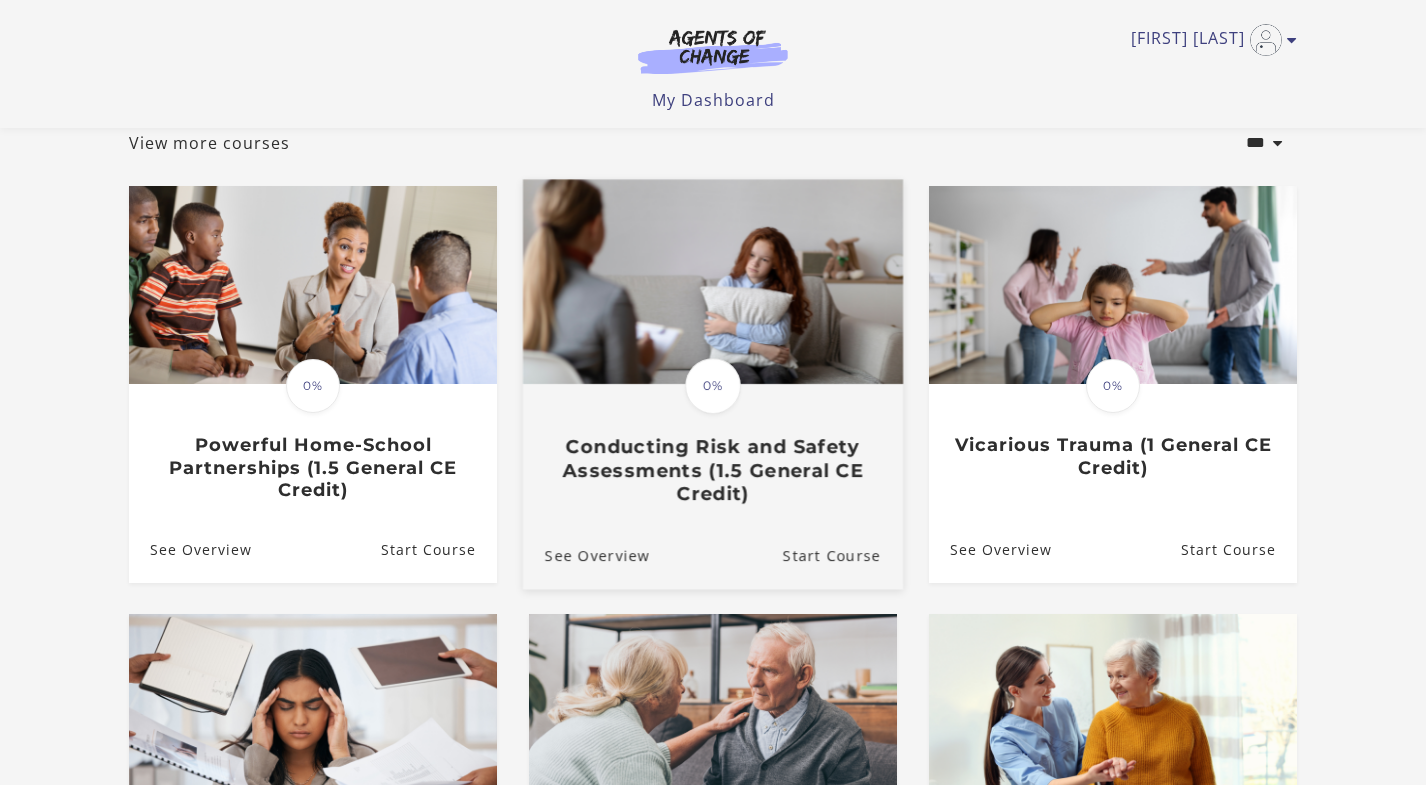 click at bounding box center [713, 281] 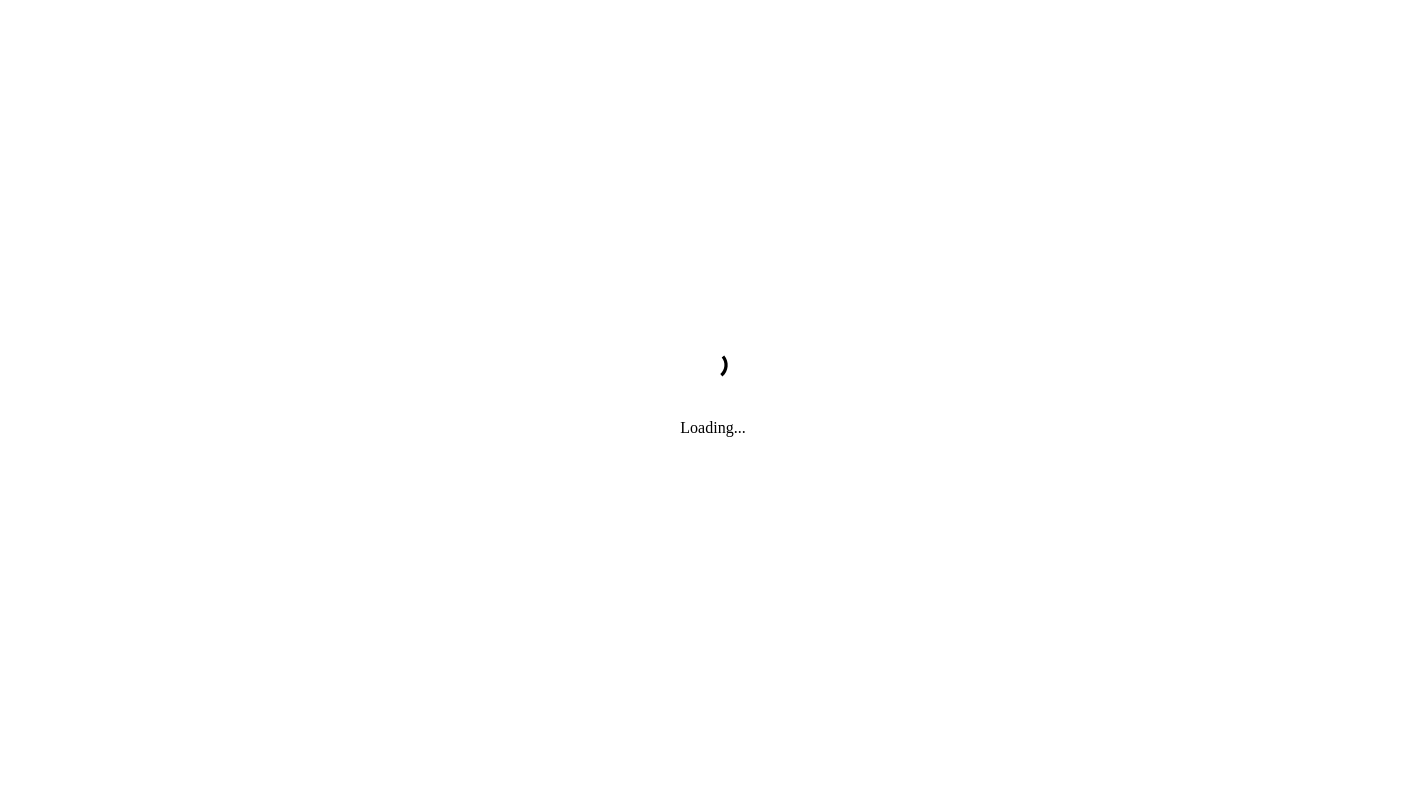 scroll, scrollTop: 0, scrollLeft: 0, axis: both 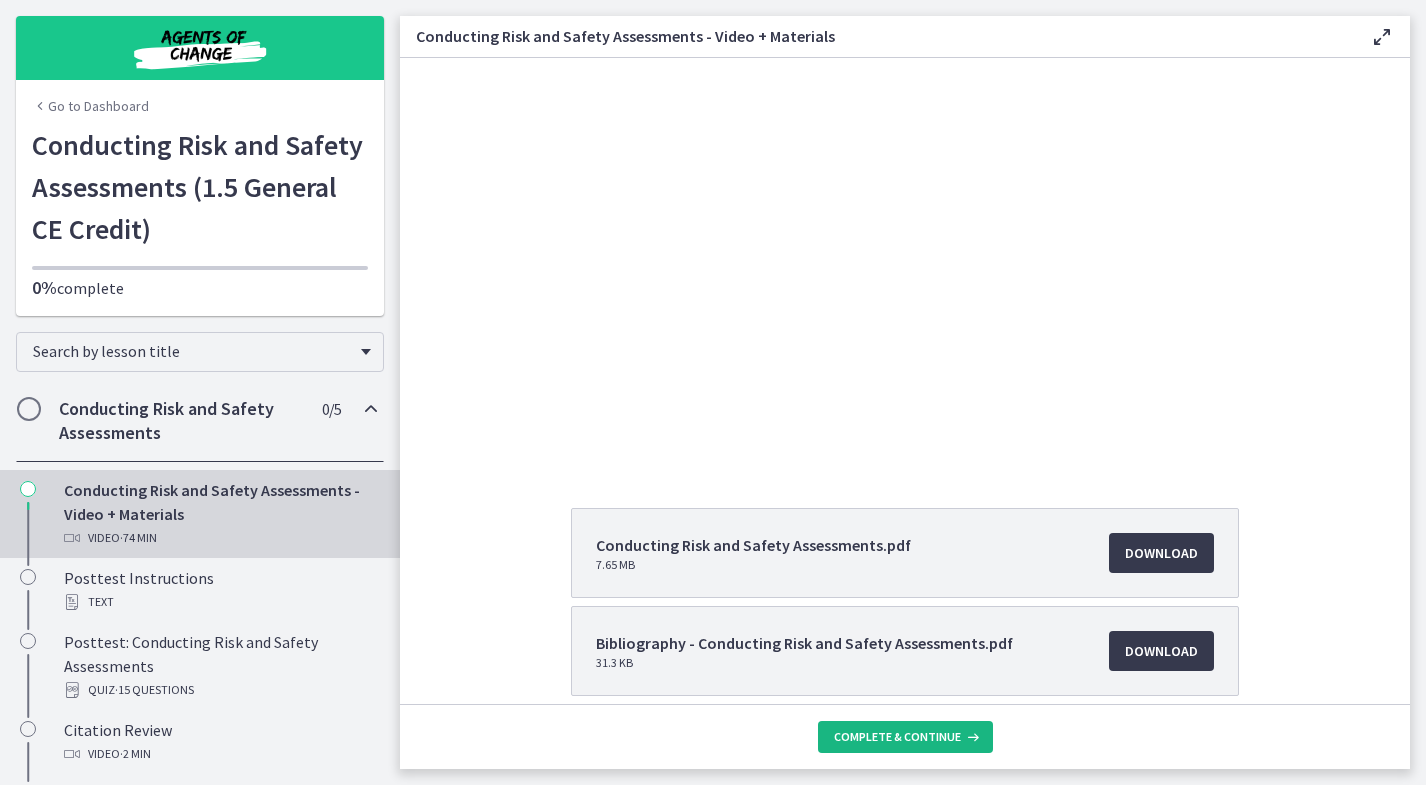 click on "Complete & continue" at bounding box center [897, 737] 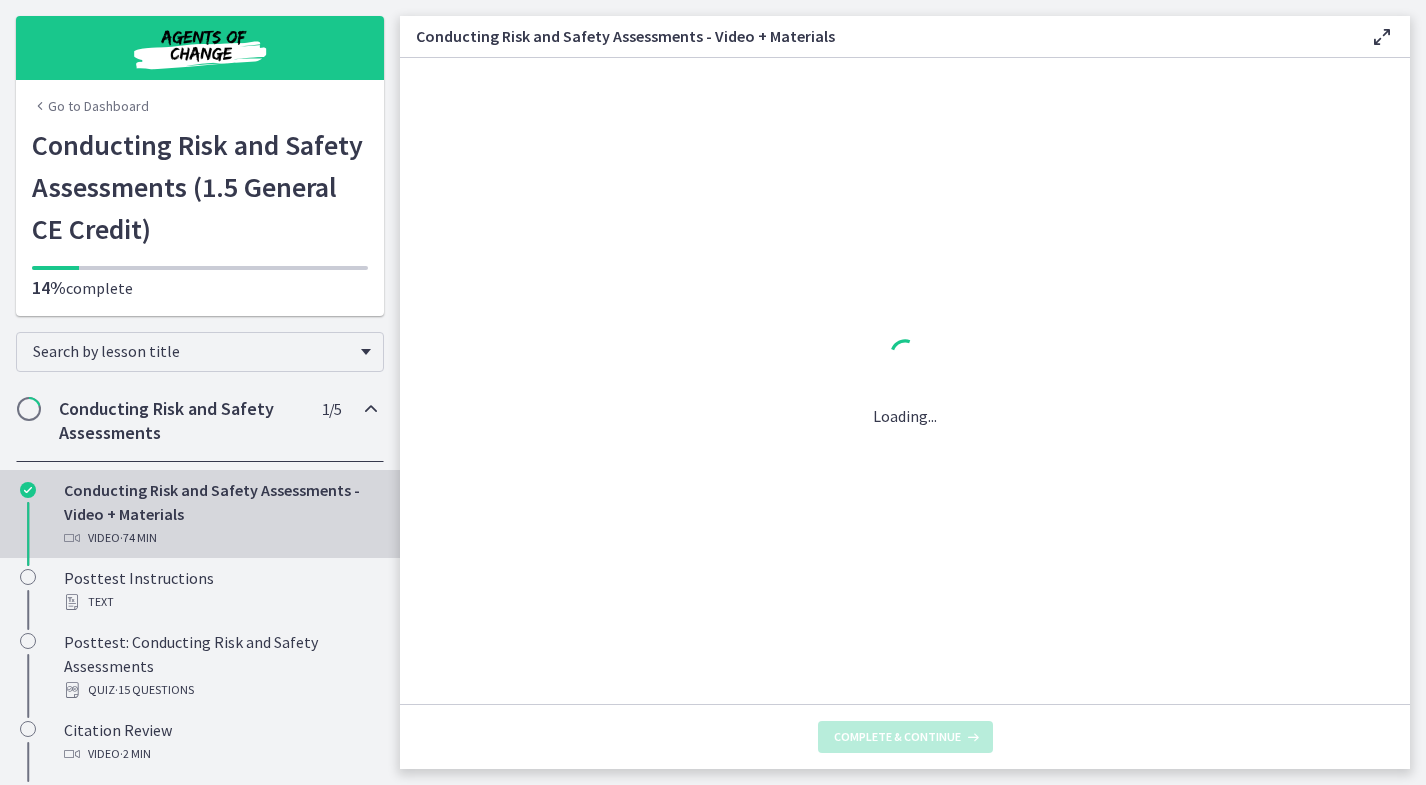 scroll, scrollTop: 0, scrollLeft: 0, axis: both 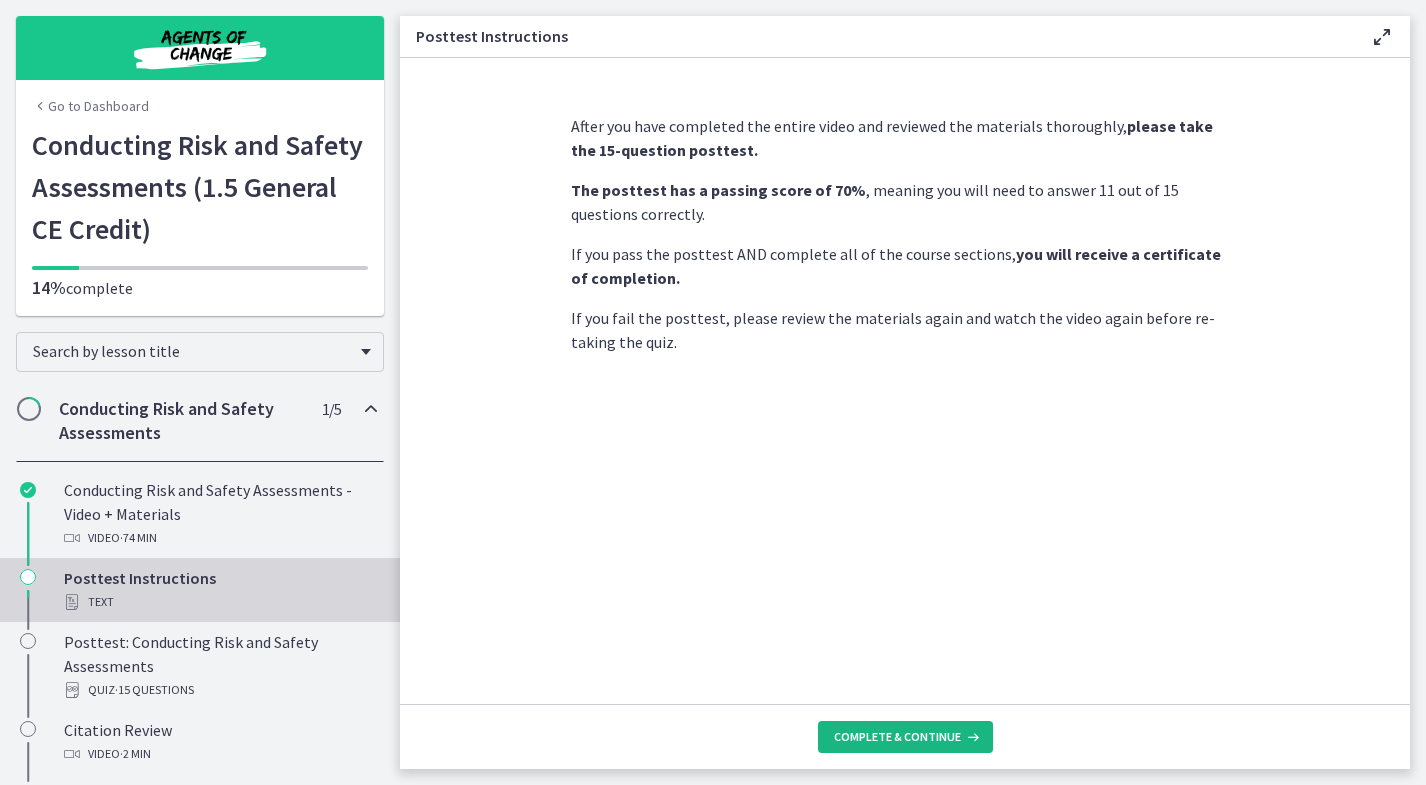 click on "Complete & continue" at bounding box center [897, 737] 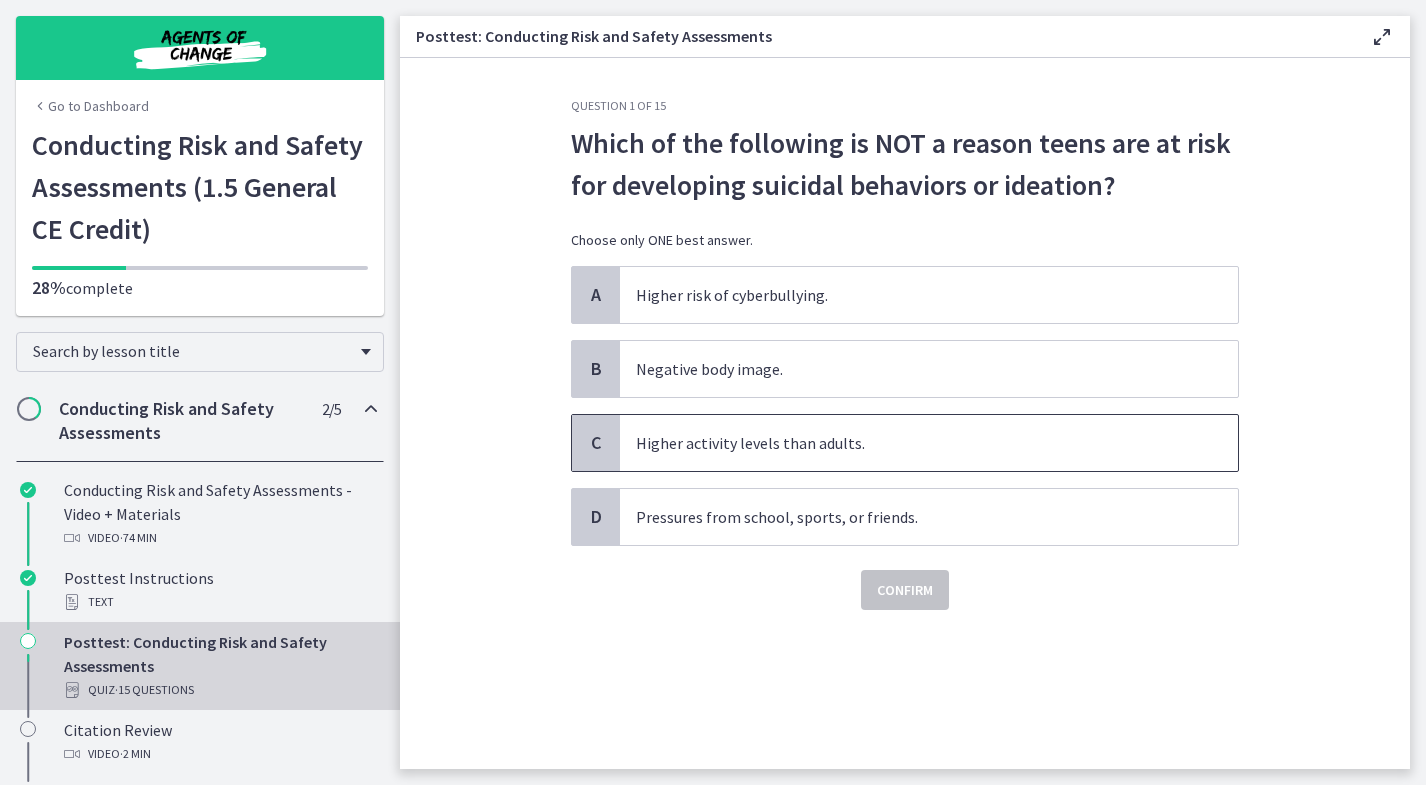 click on "Higher activity levels than adults." at bounding box center (909, 443) 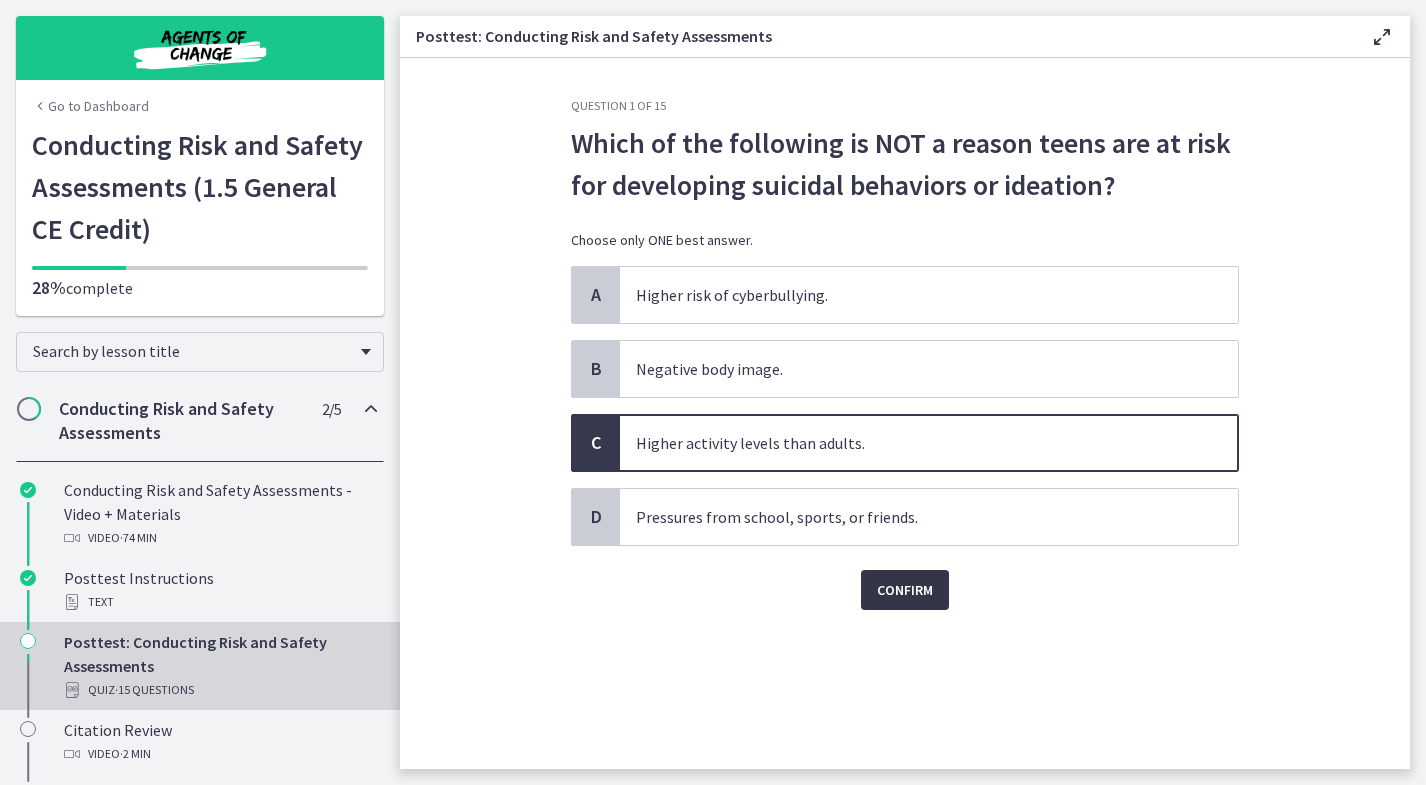 click on "Confirm" at bounding box center [905, 590] 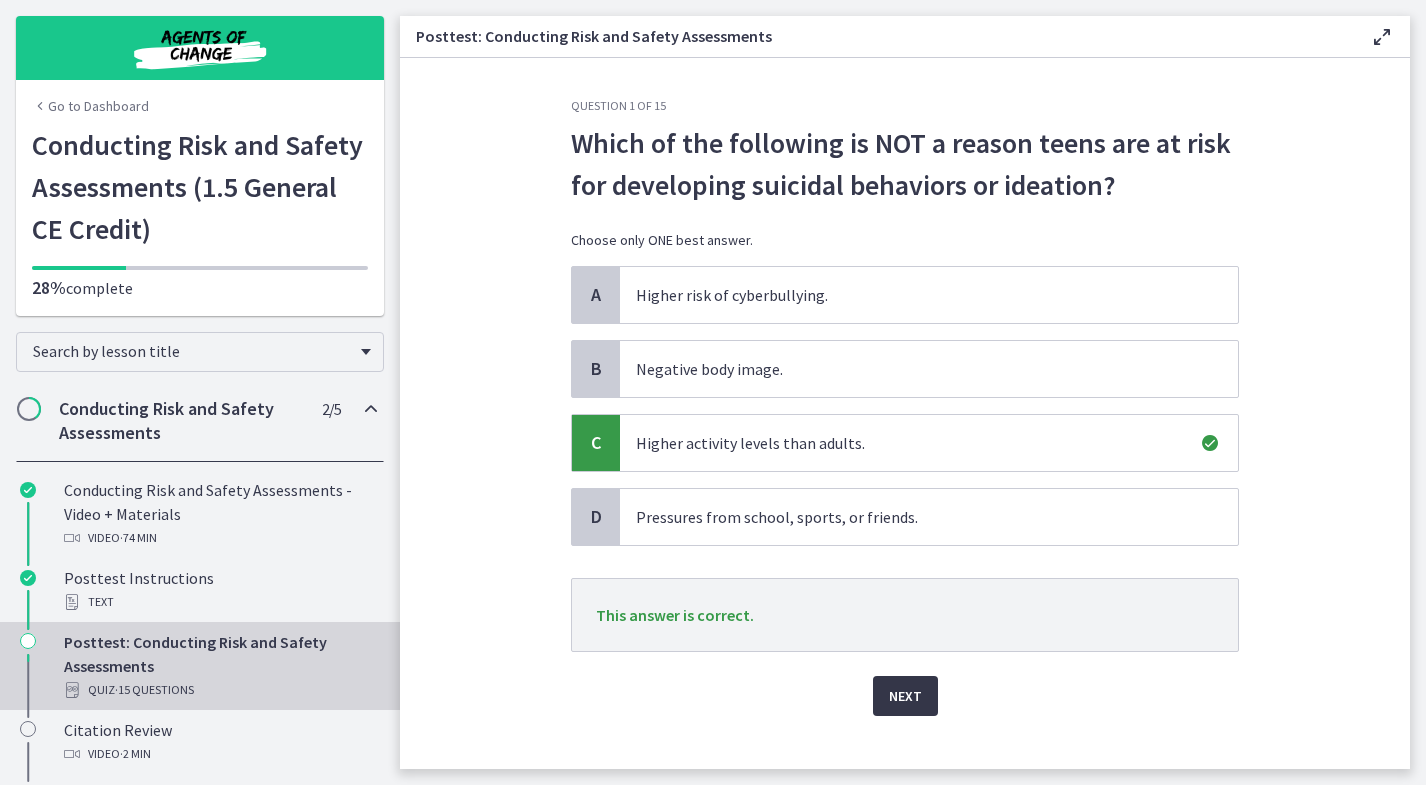 click on "Next" at bounding box center (905, 696) 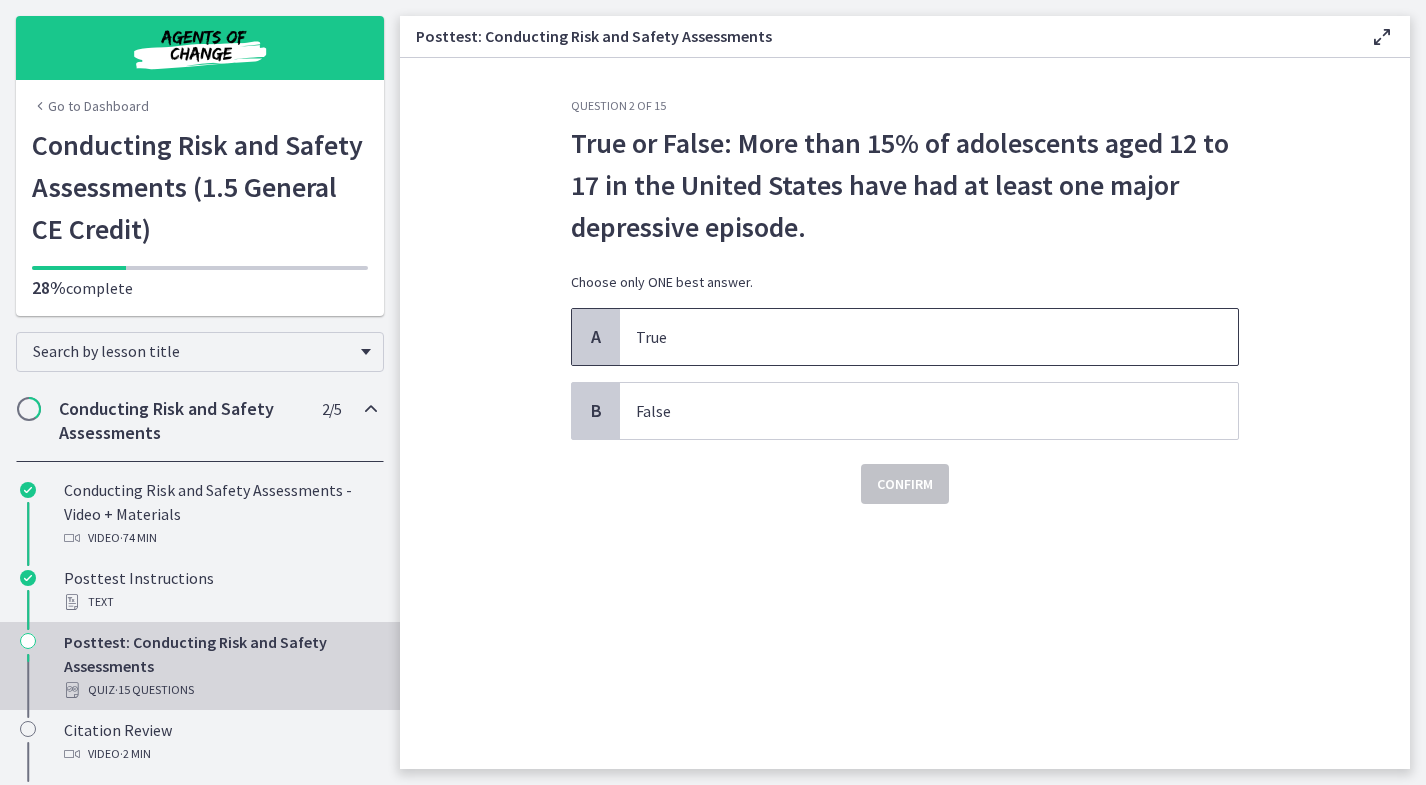 click on "True" at bounding box center [909, 337] 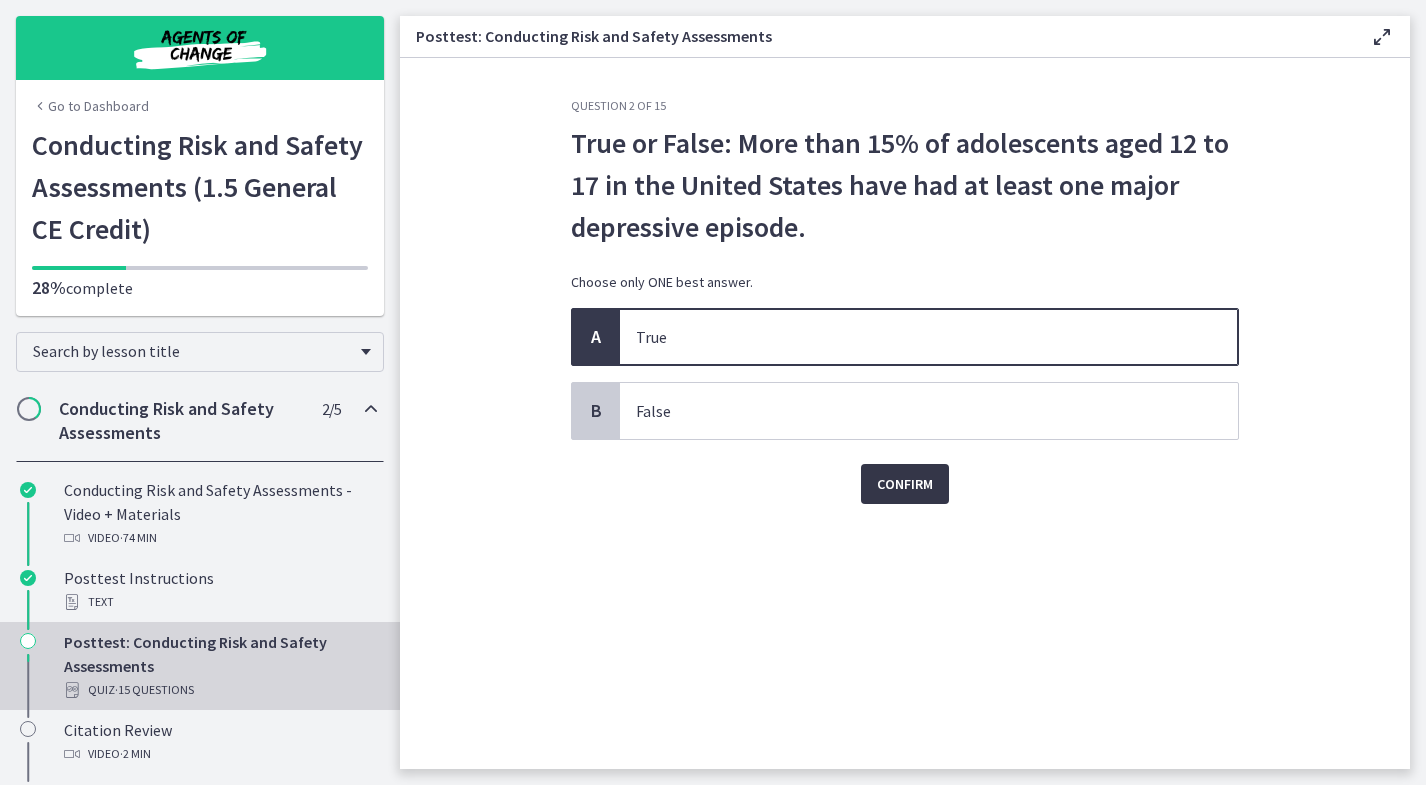 click on "Confirm" at bounding box center [905, 484] 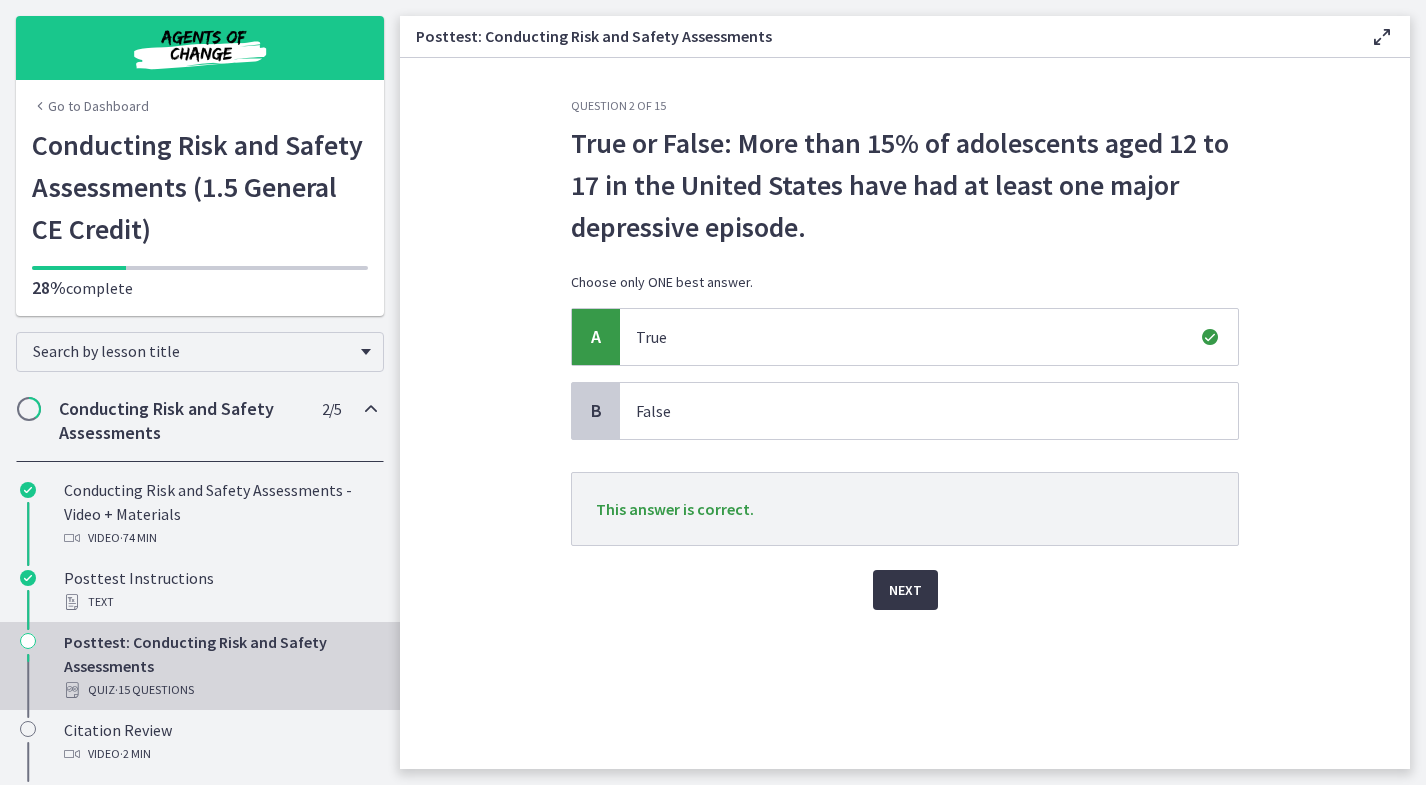 click on "Next" at bounding box center (905, 590) 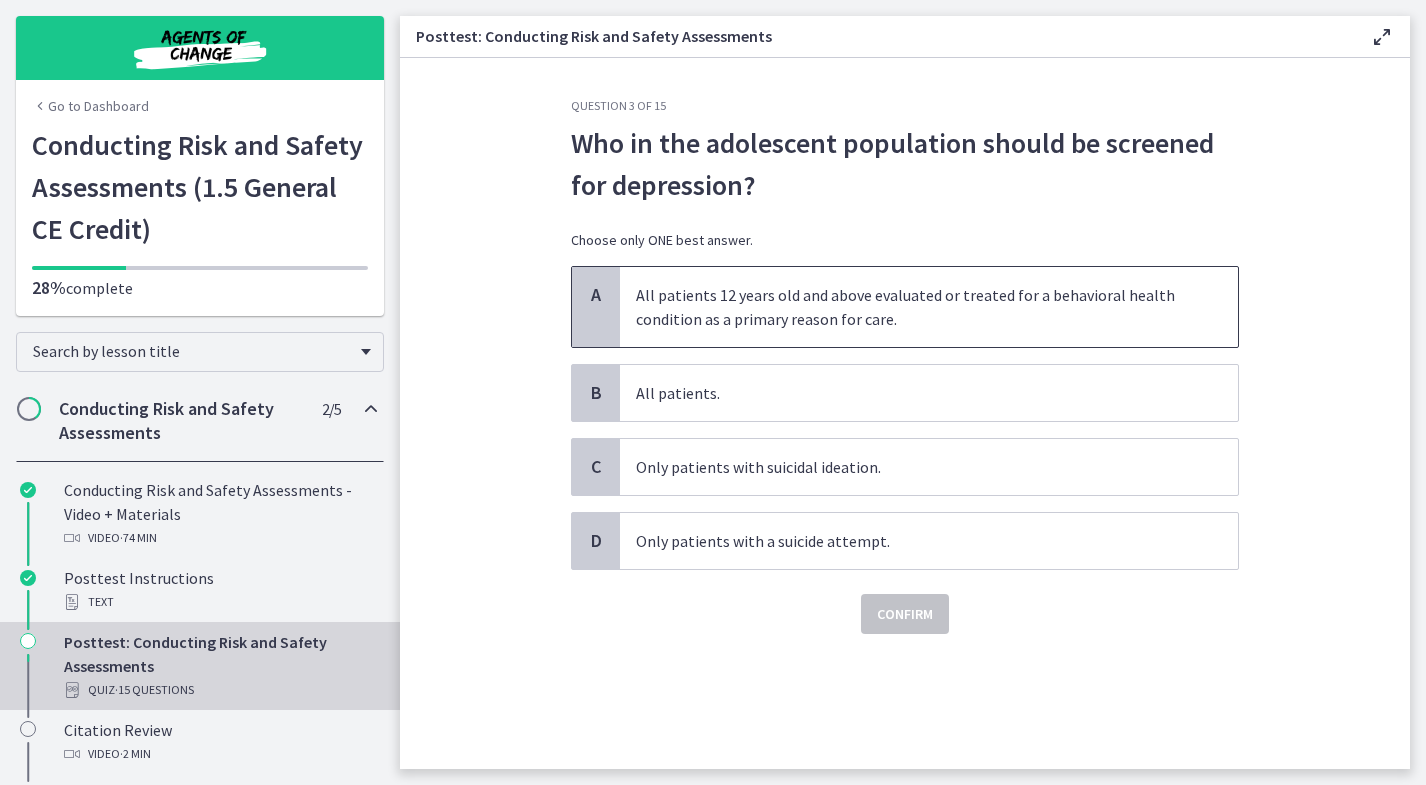 click on "All patients 12 years old and above evaluated or treated for a behavioral health condition as a primary reason for care." at bounding box center (909, 307) 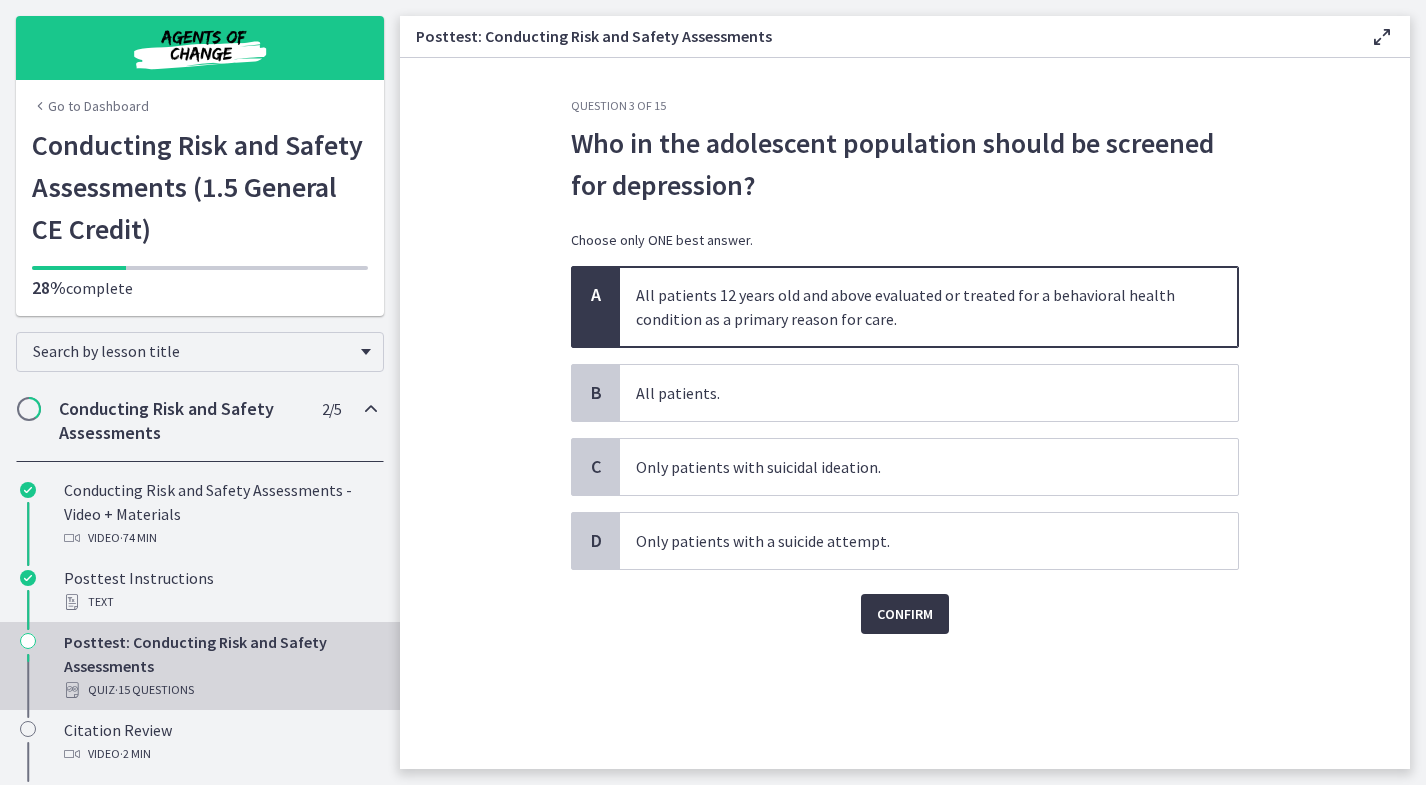 click on "Confirm" at bounding box center [905, 614] 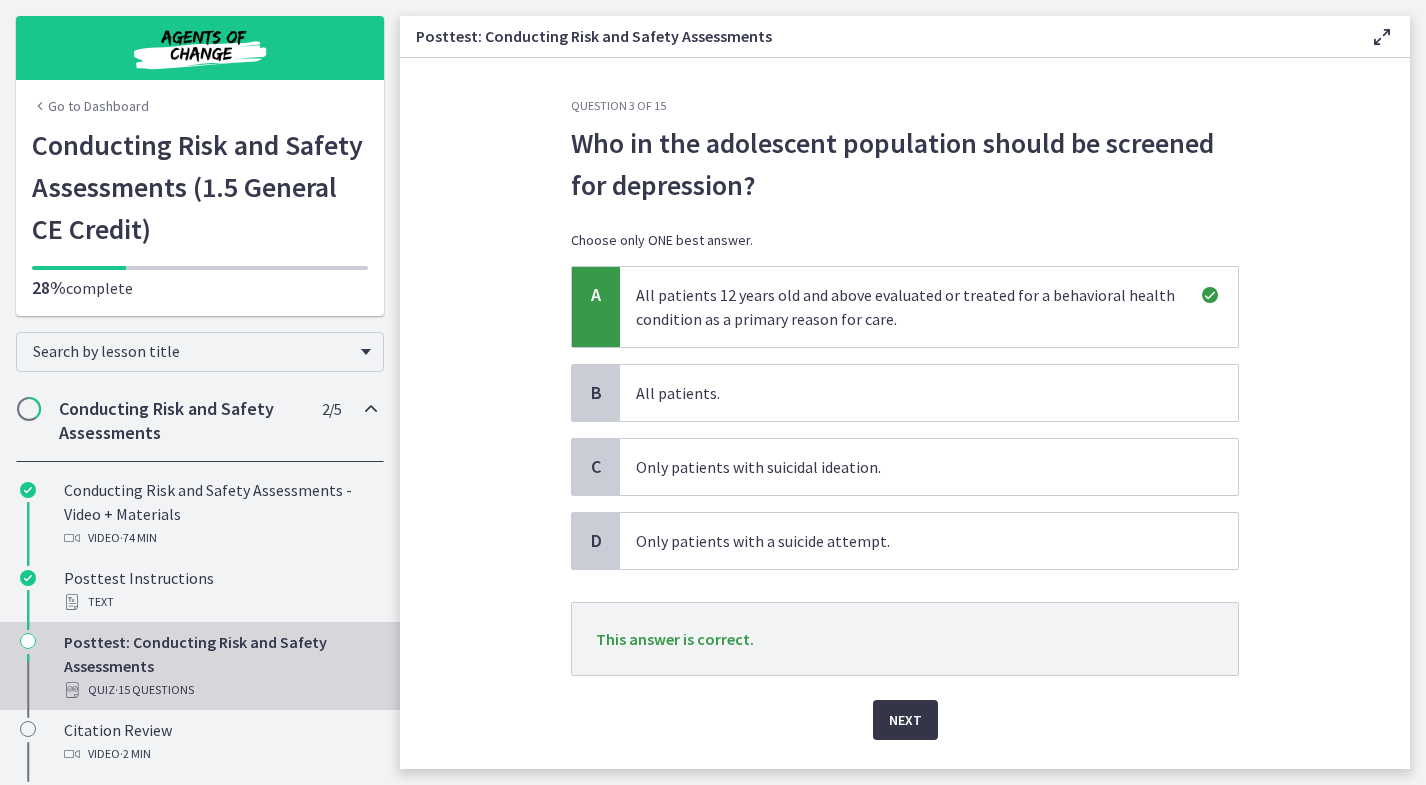 click on "Next" at bounding box center [905, 720] 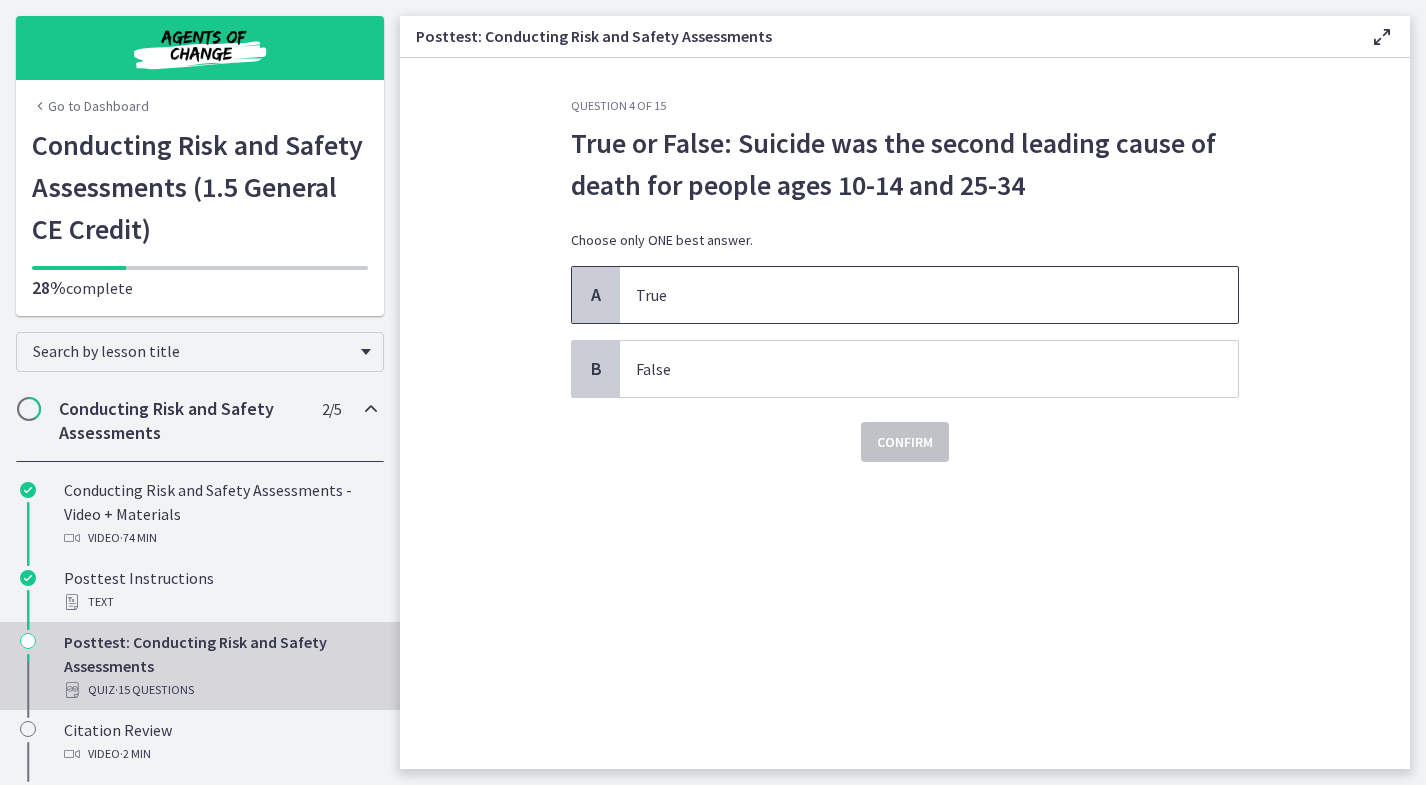 click on "True" at bounding box center (909, 295) 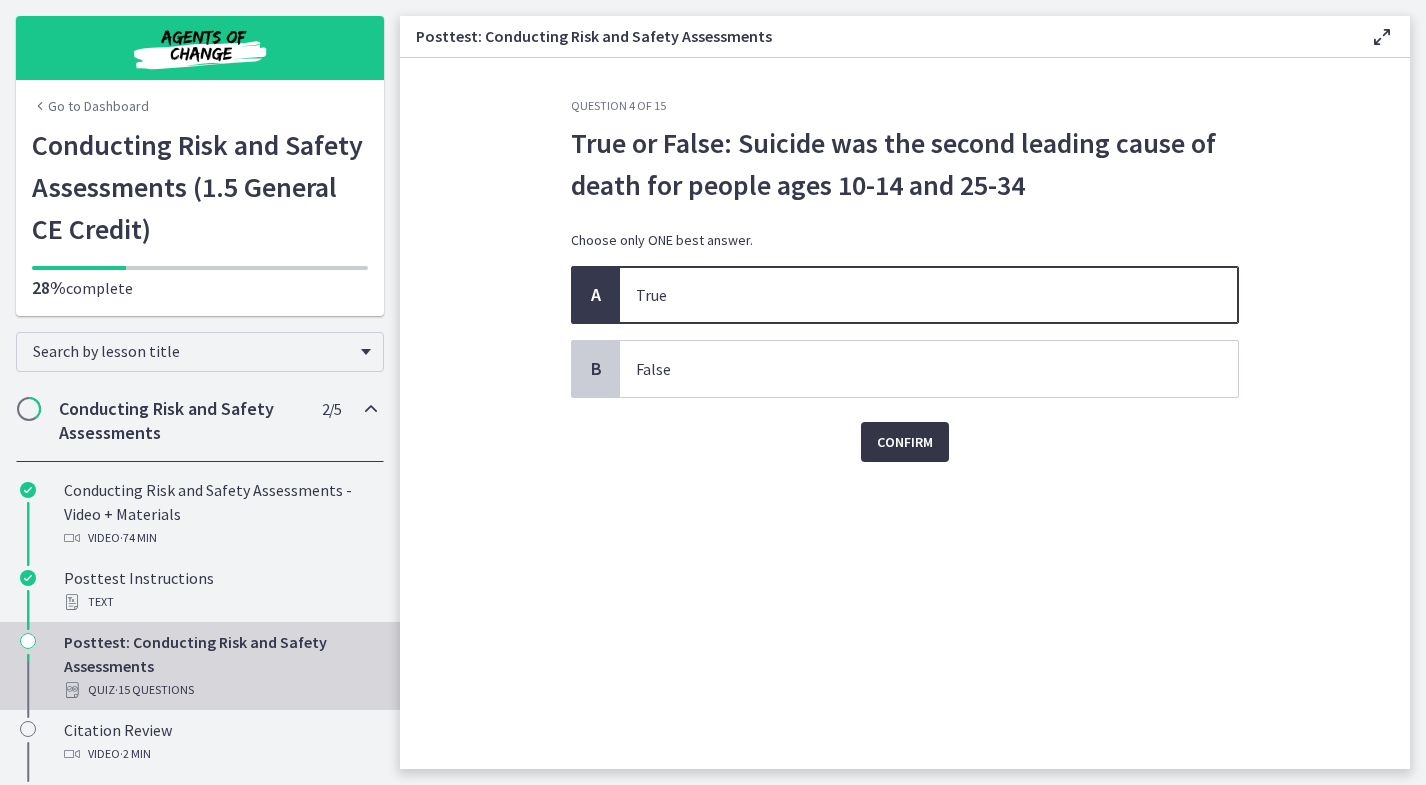 click on "Confirm" at bounding box center [905, 442] 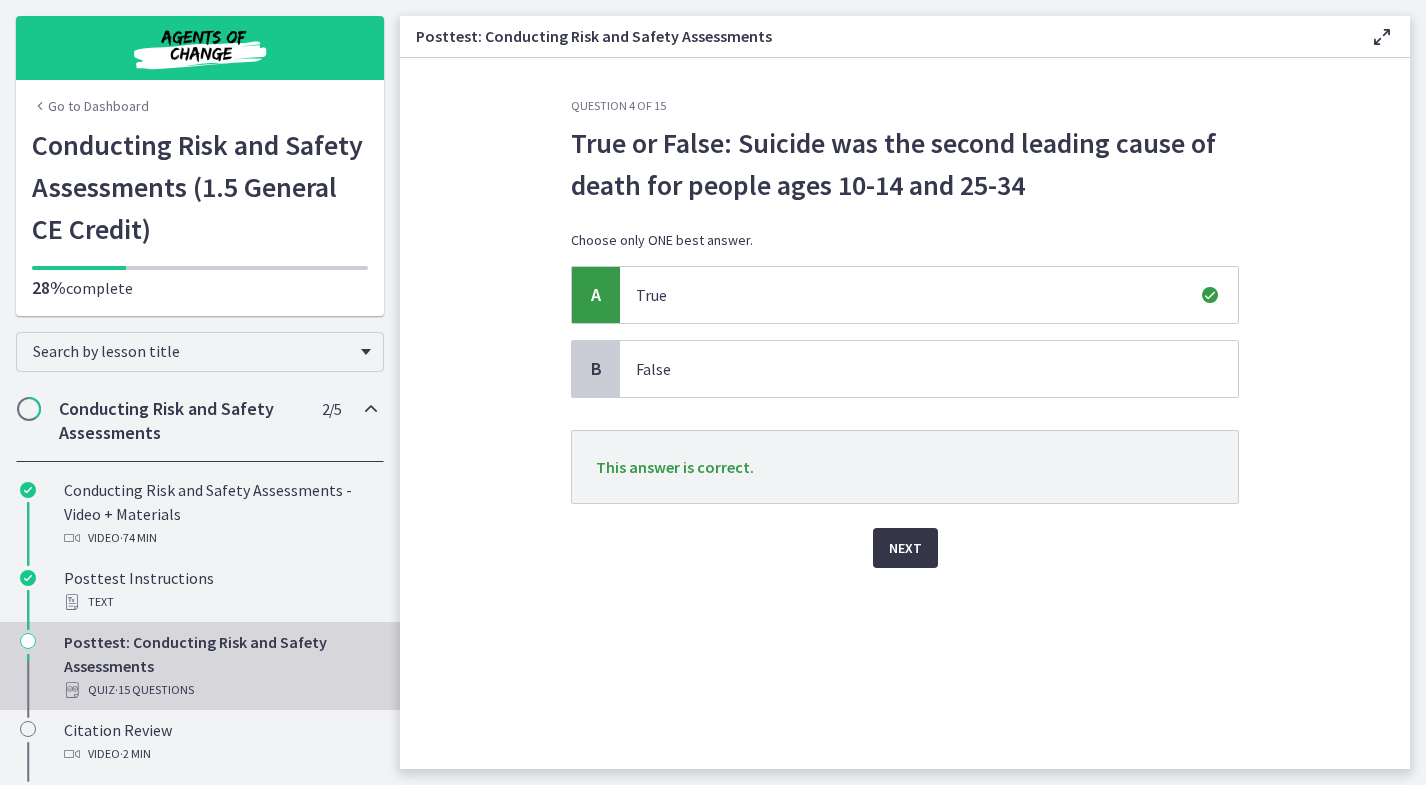 click on "Next" at bounding box center [905, 548] 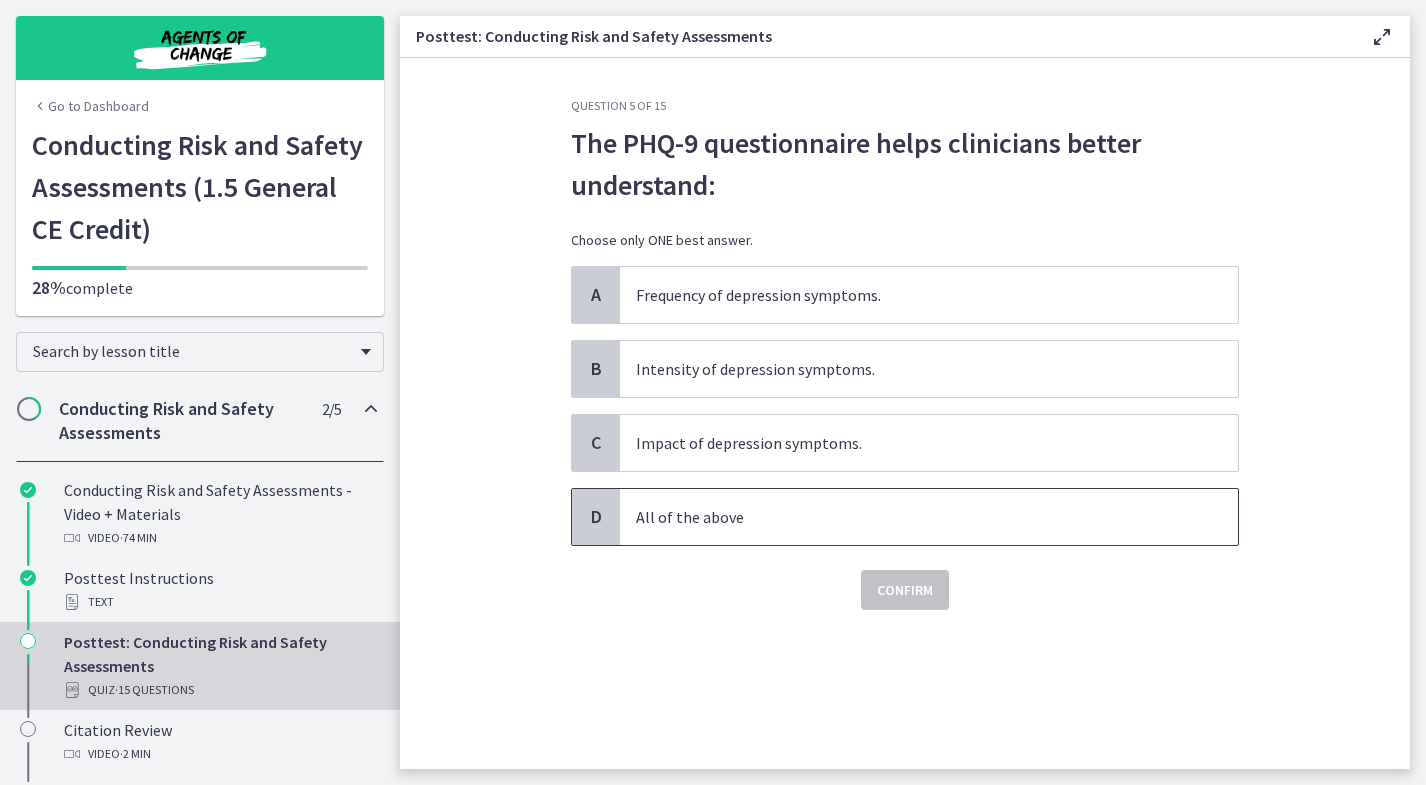 click on "All of the above" at bounding box center [929, 517] 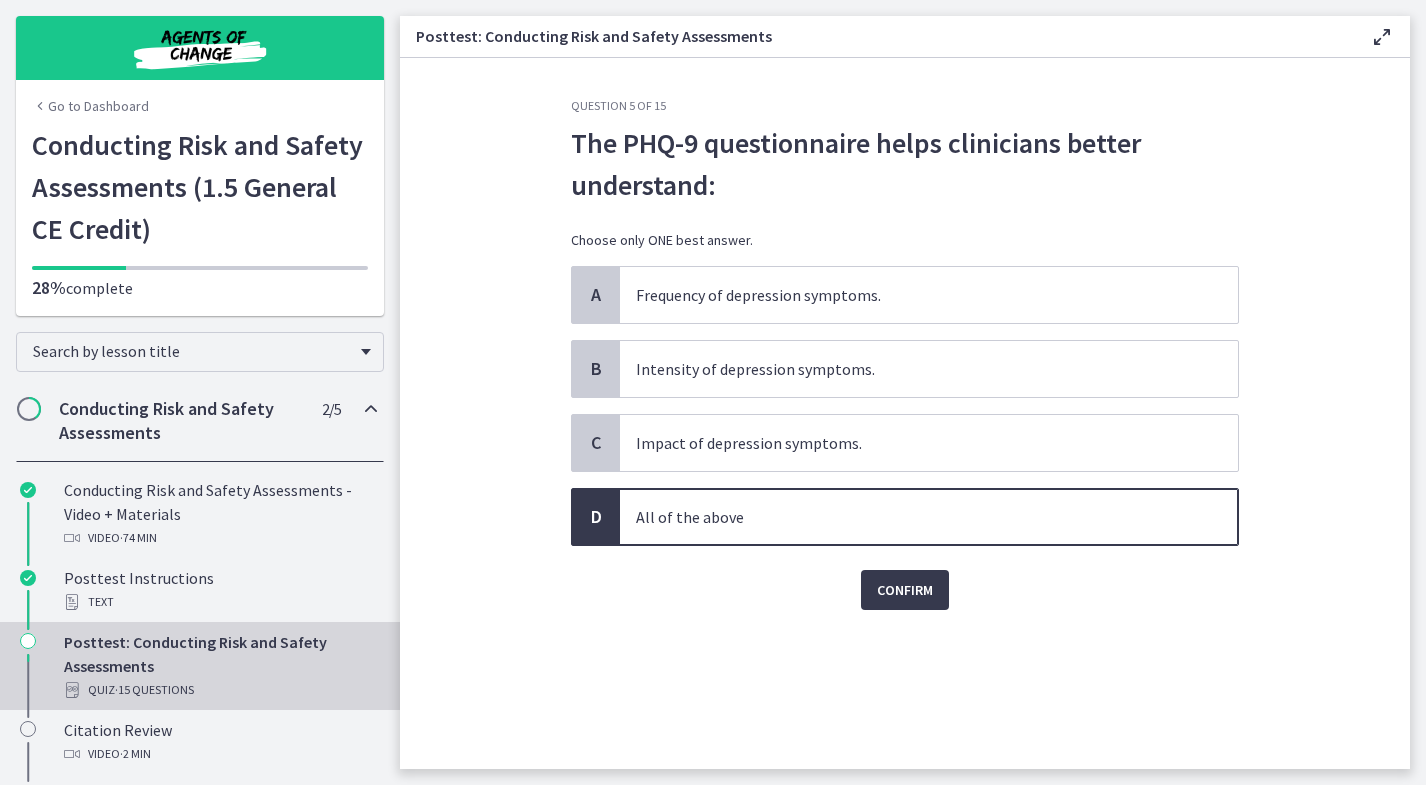 click on "Question   5   of   15
The PHQ-9 questionnaire helps clinicians better understand:
Choose only ONE best answer.
A
Frequency of depression symptoms.
B
Intensity of depression symptoms.
C
Impact of depression symptoms.
D
All of the above
Confirm" 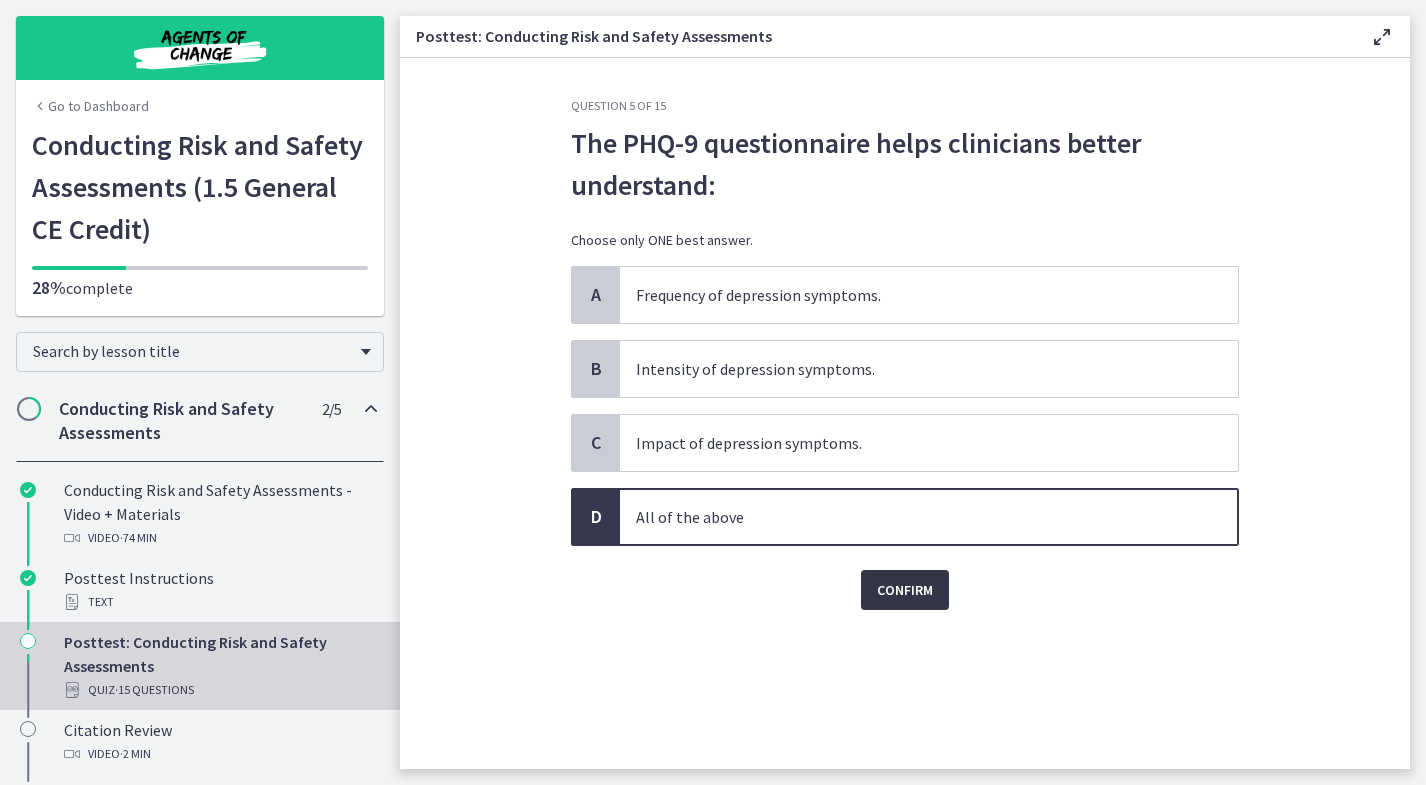 click on "Confirm" at bounding box center (905, 590) 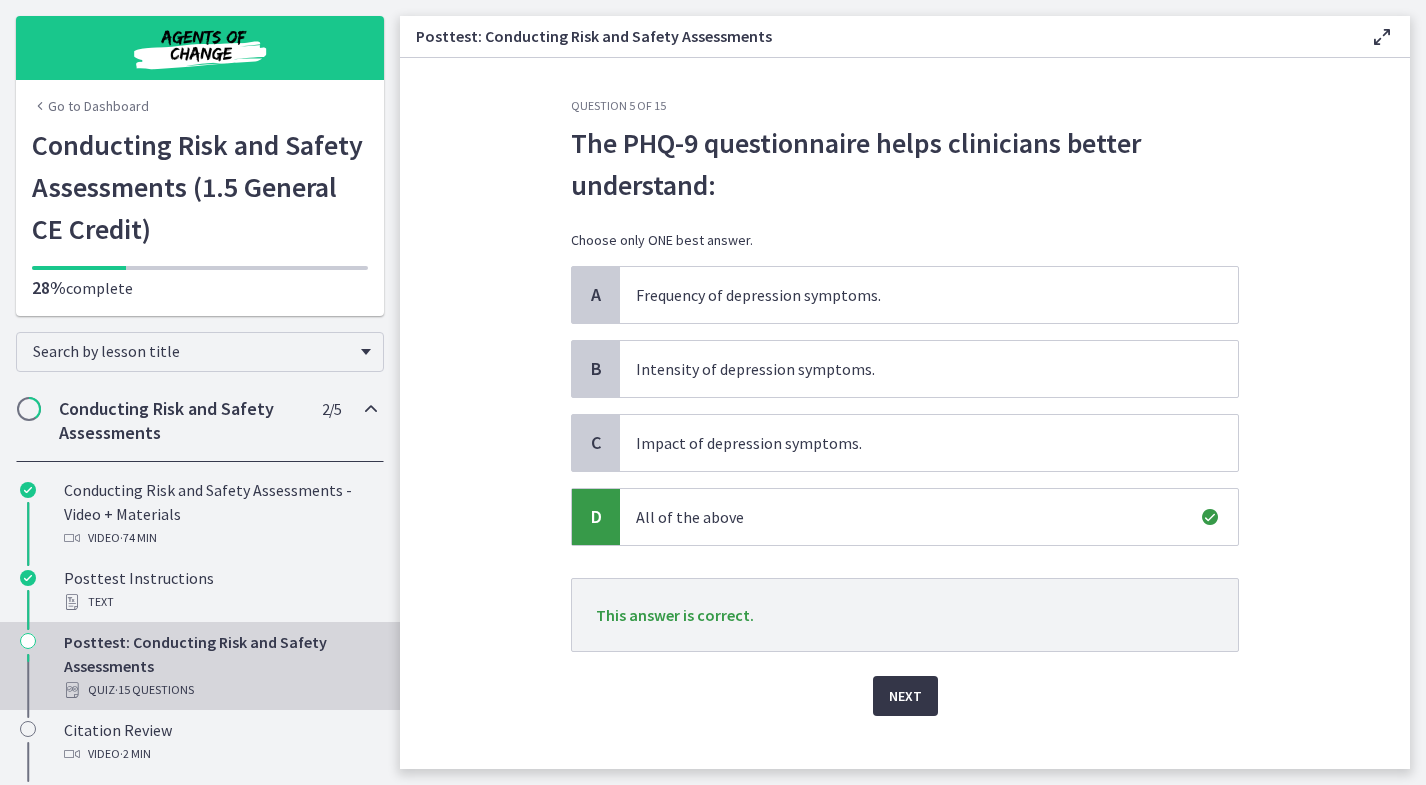 click on "Next" at bounding box center (905, 696) 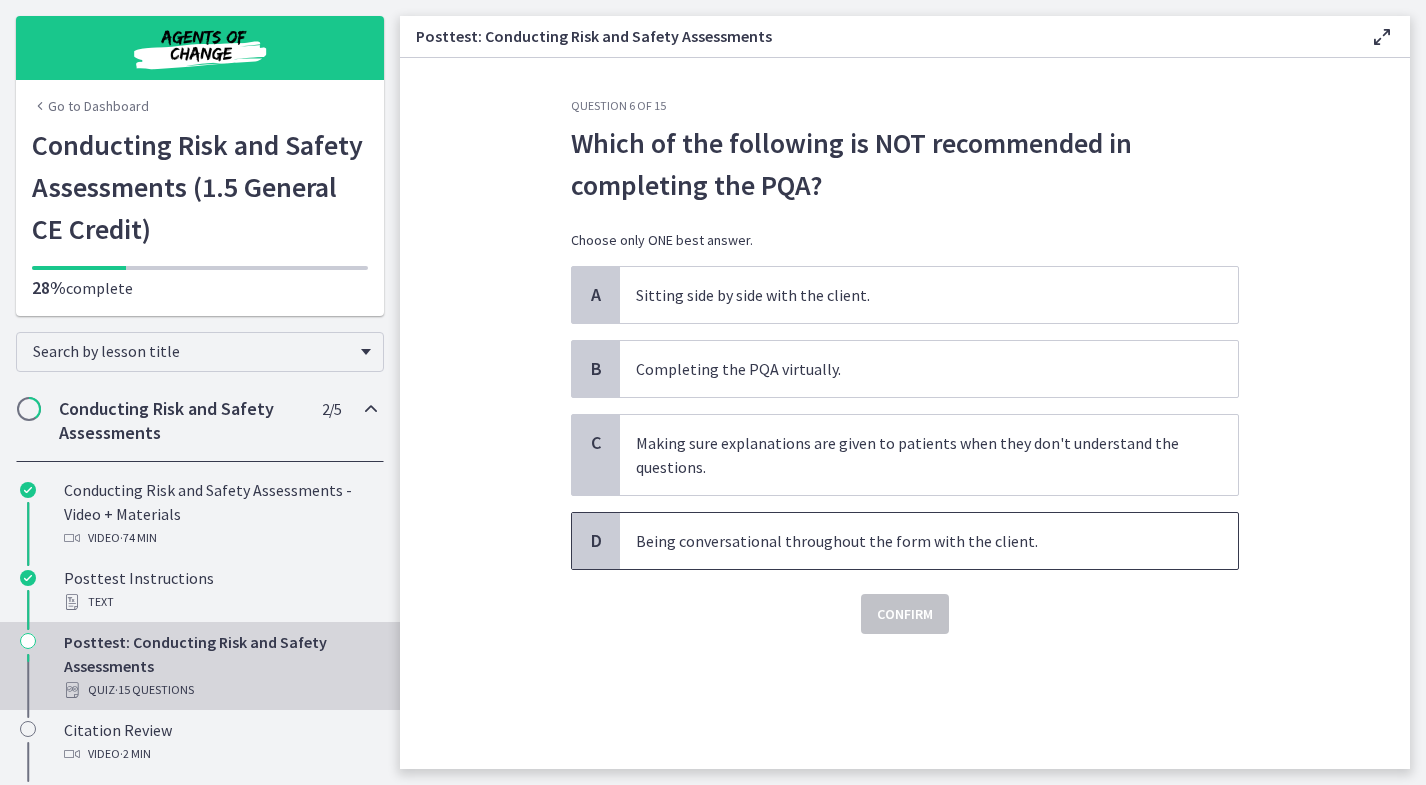 click on "Being conversational throughout the form with the client." at bounding box center [909, 541] 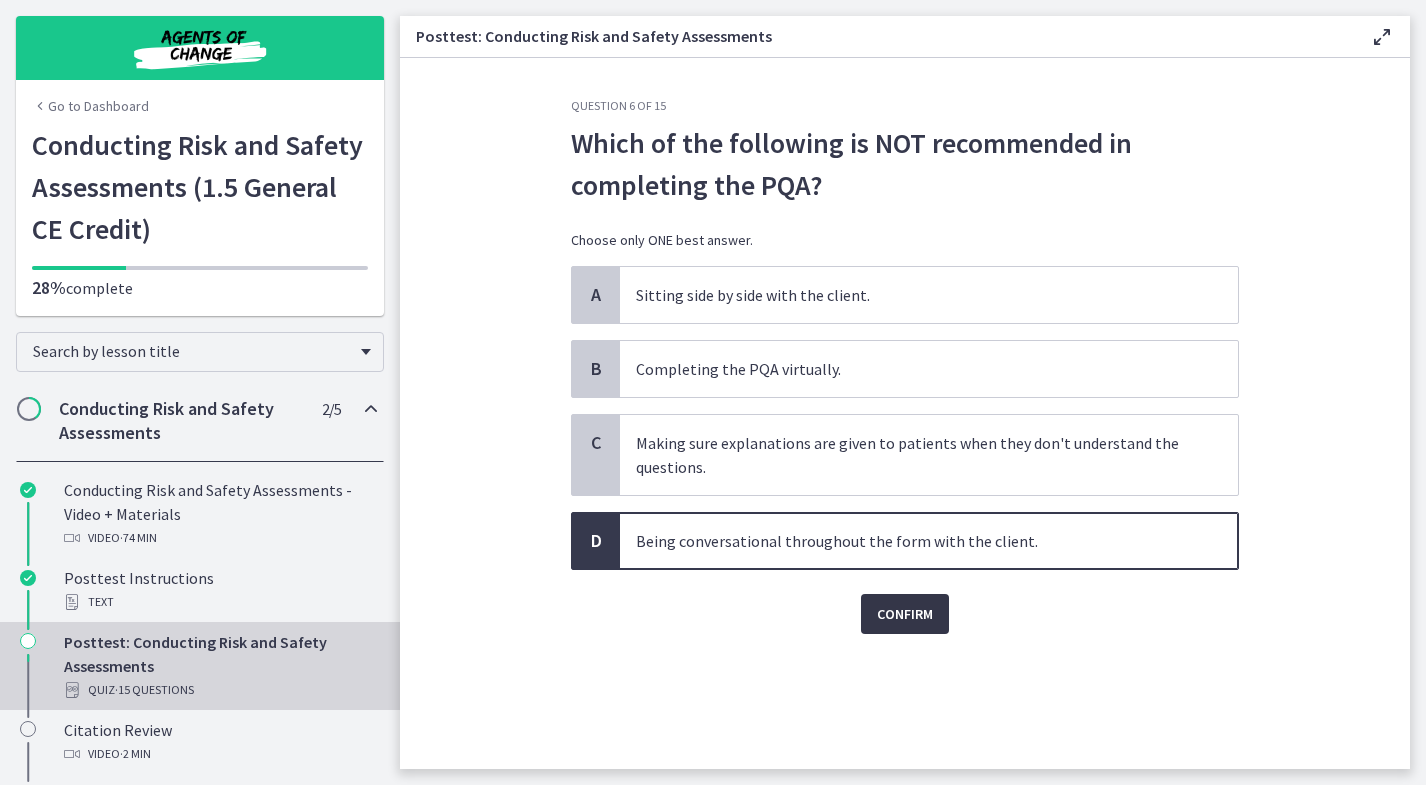 click on "Confirm" at bounding box center [905, 614] 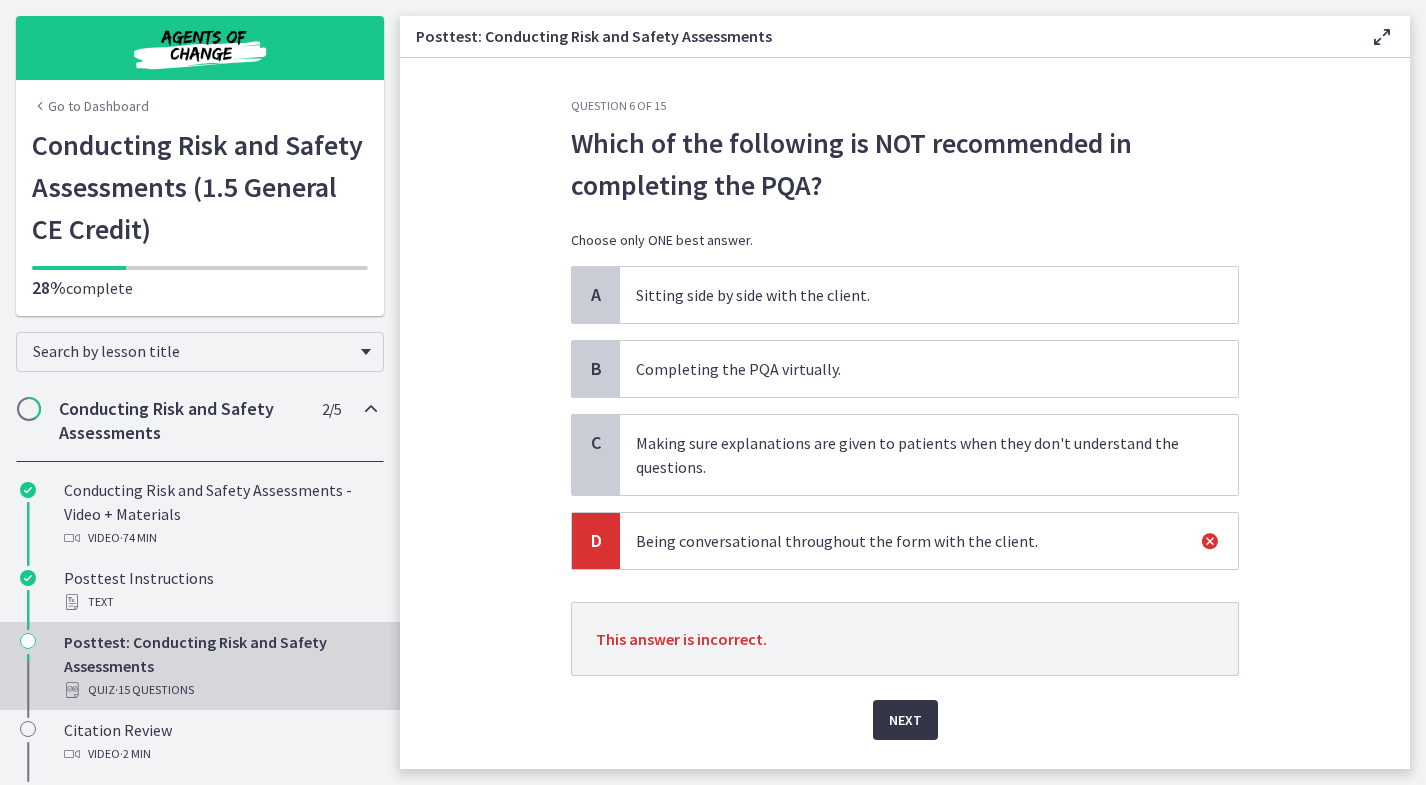 click on "Next" at bounding box center [905, 720] 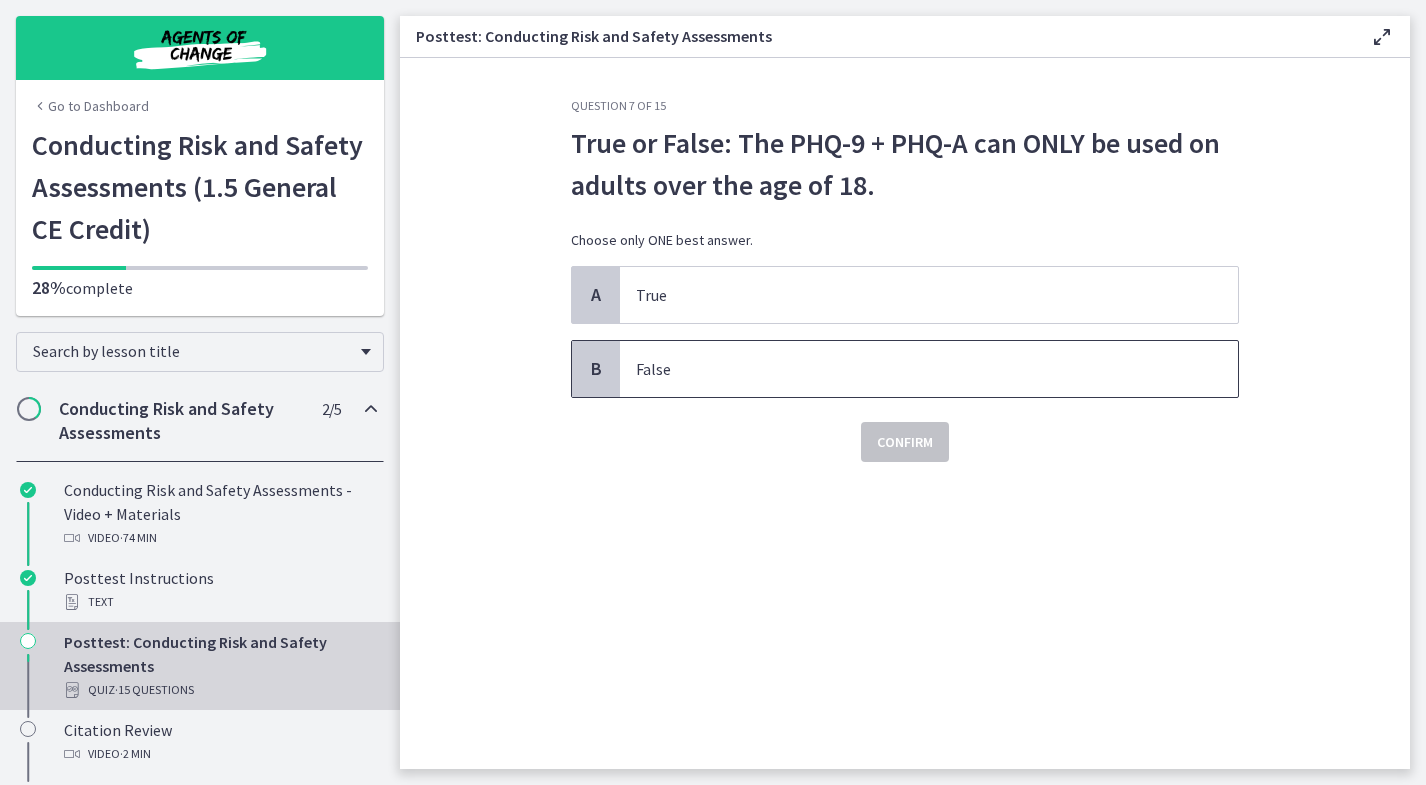 click on "False" at bounding box center (909, 369) 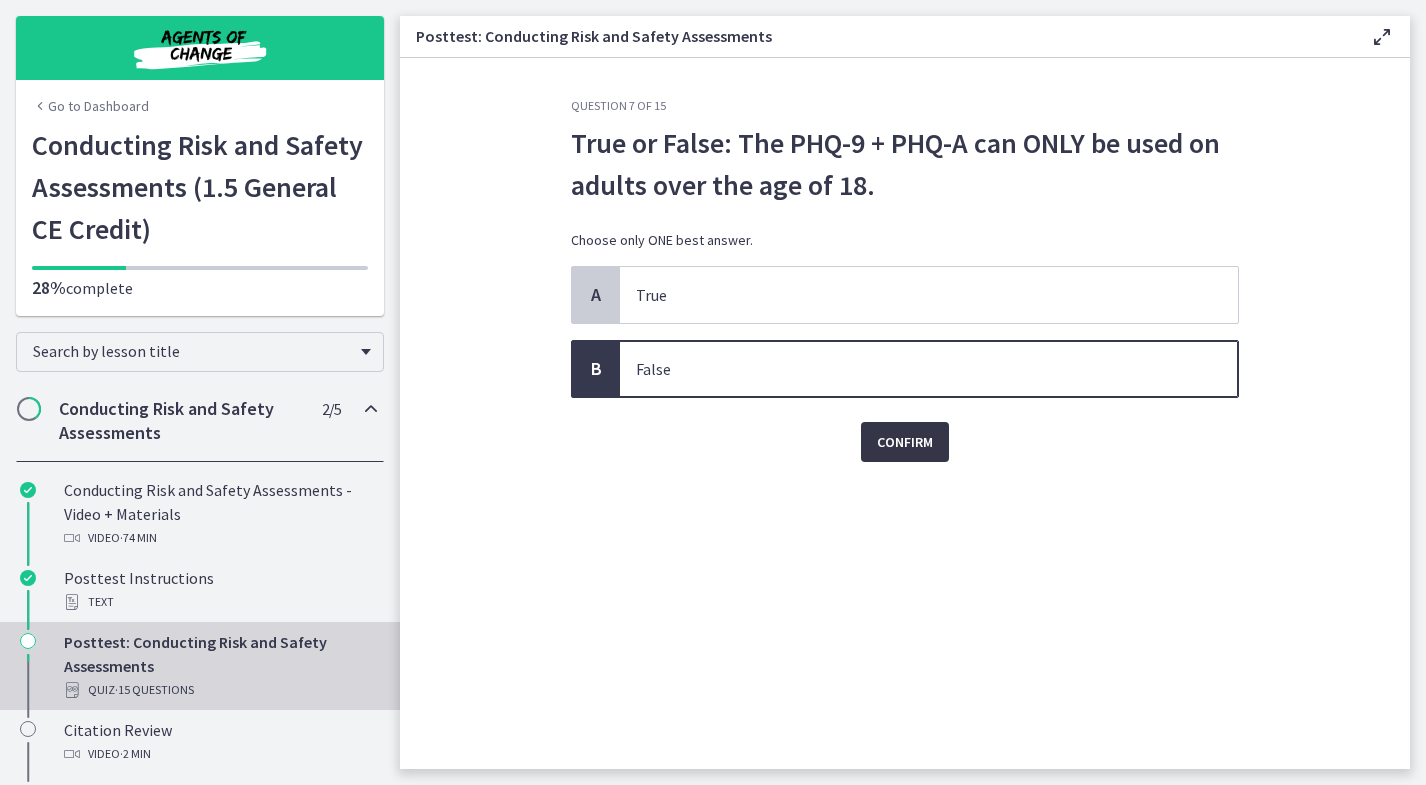 click on "Confirm" at bounding box center [905, 442] 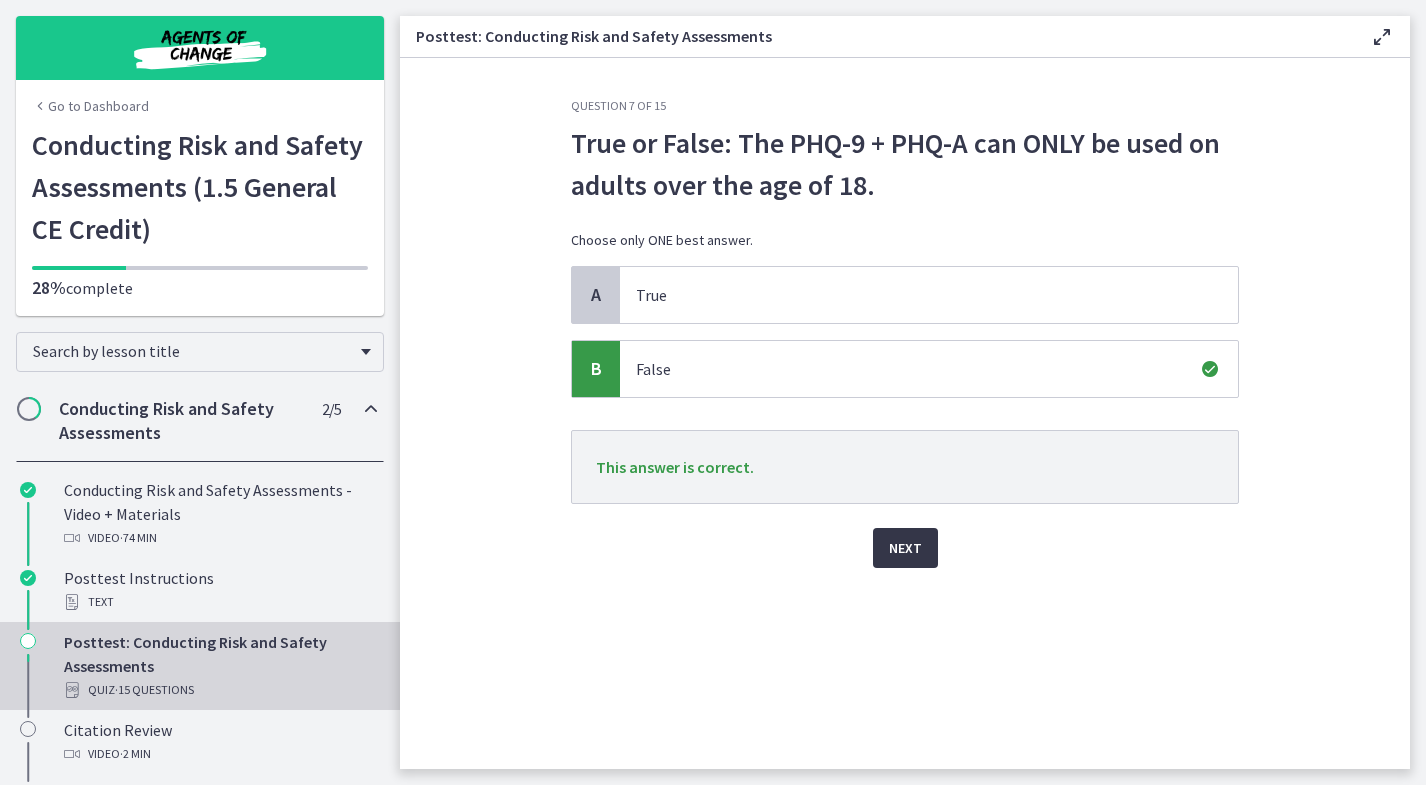 click on "Next" at bounding box center (905, 548) 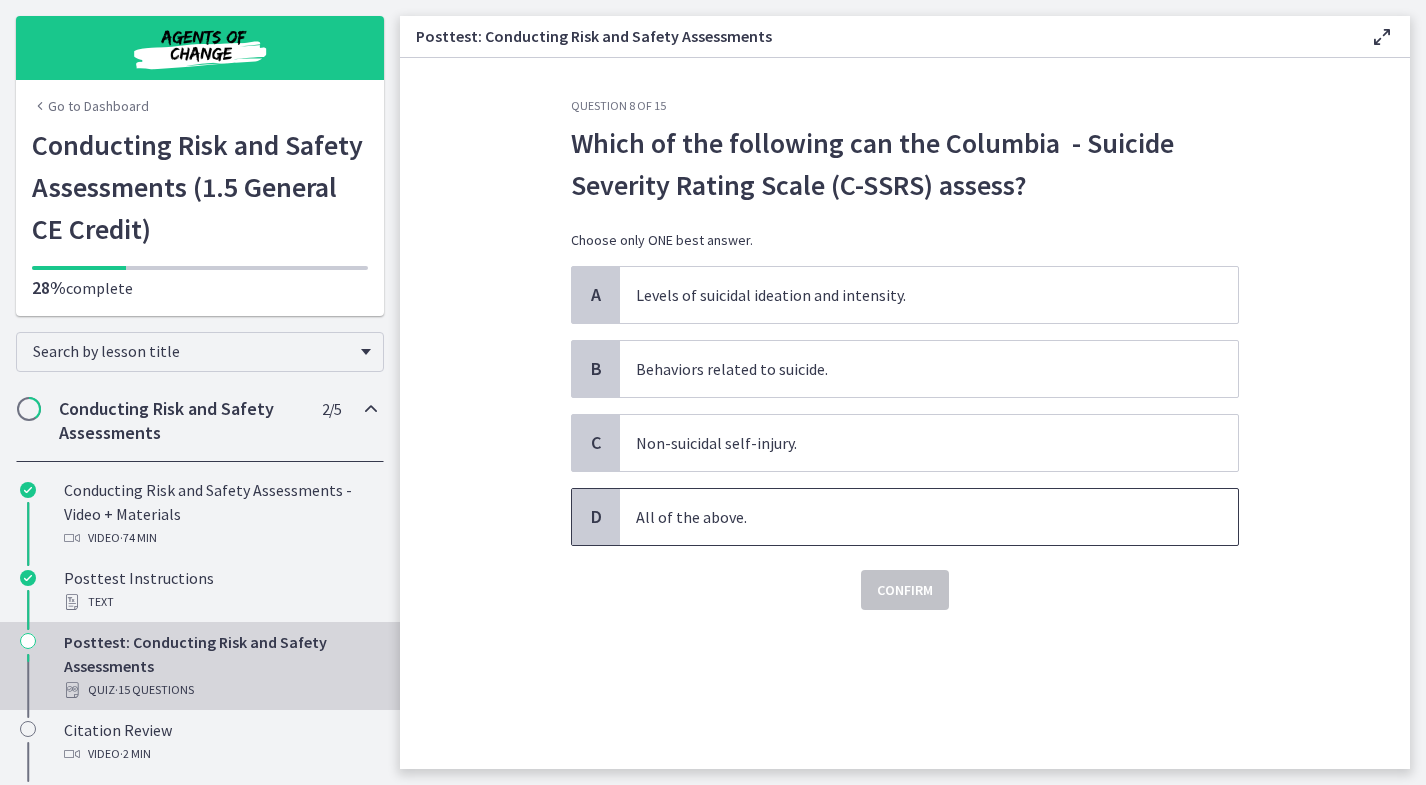 click on "All of the above." at bounding box center [909, 517] 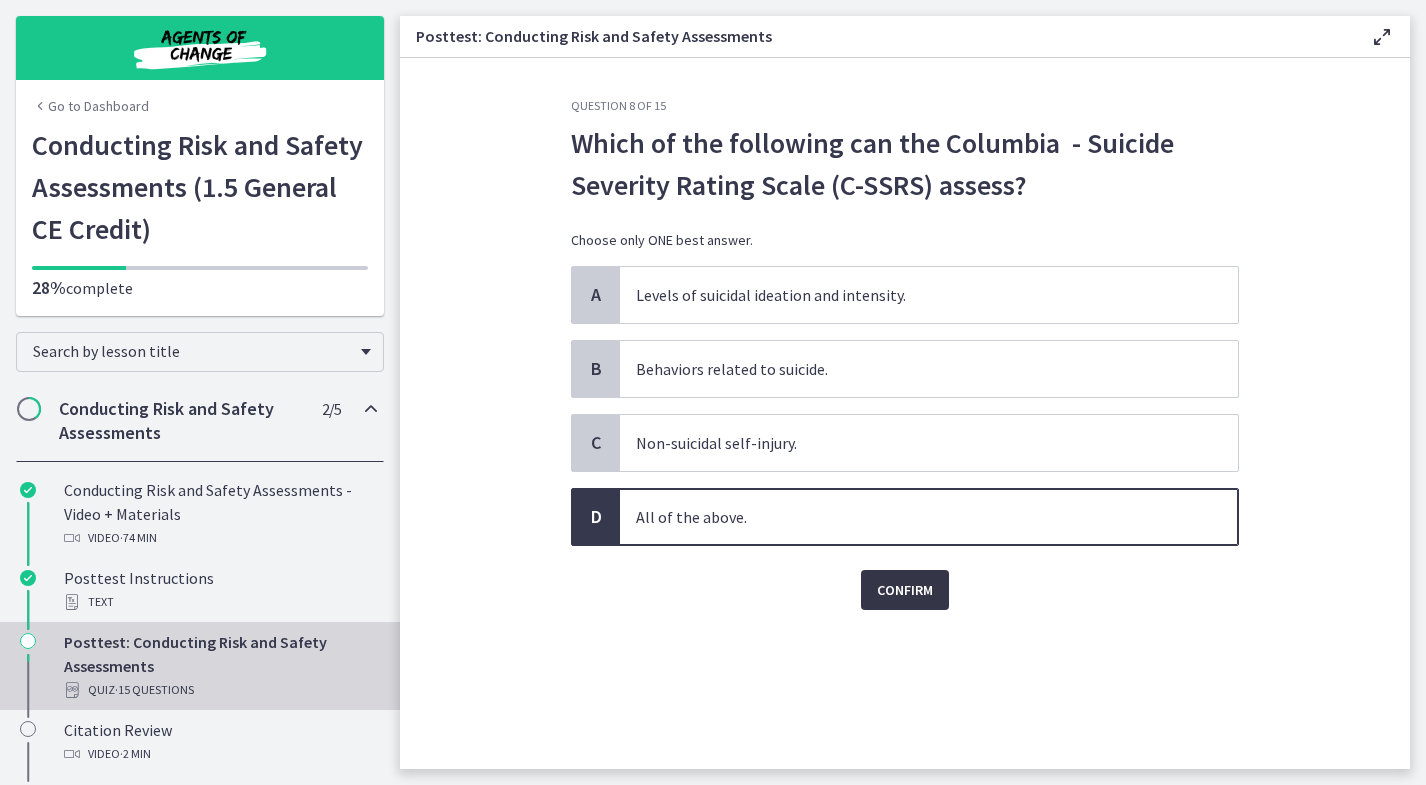 click on "Confirm" at bounding box center [905, 590] 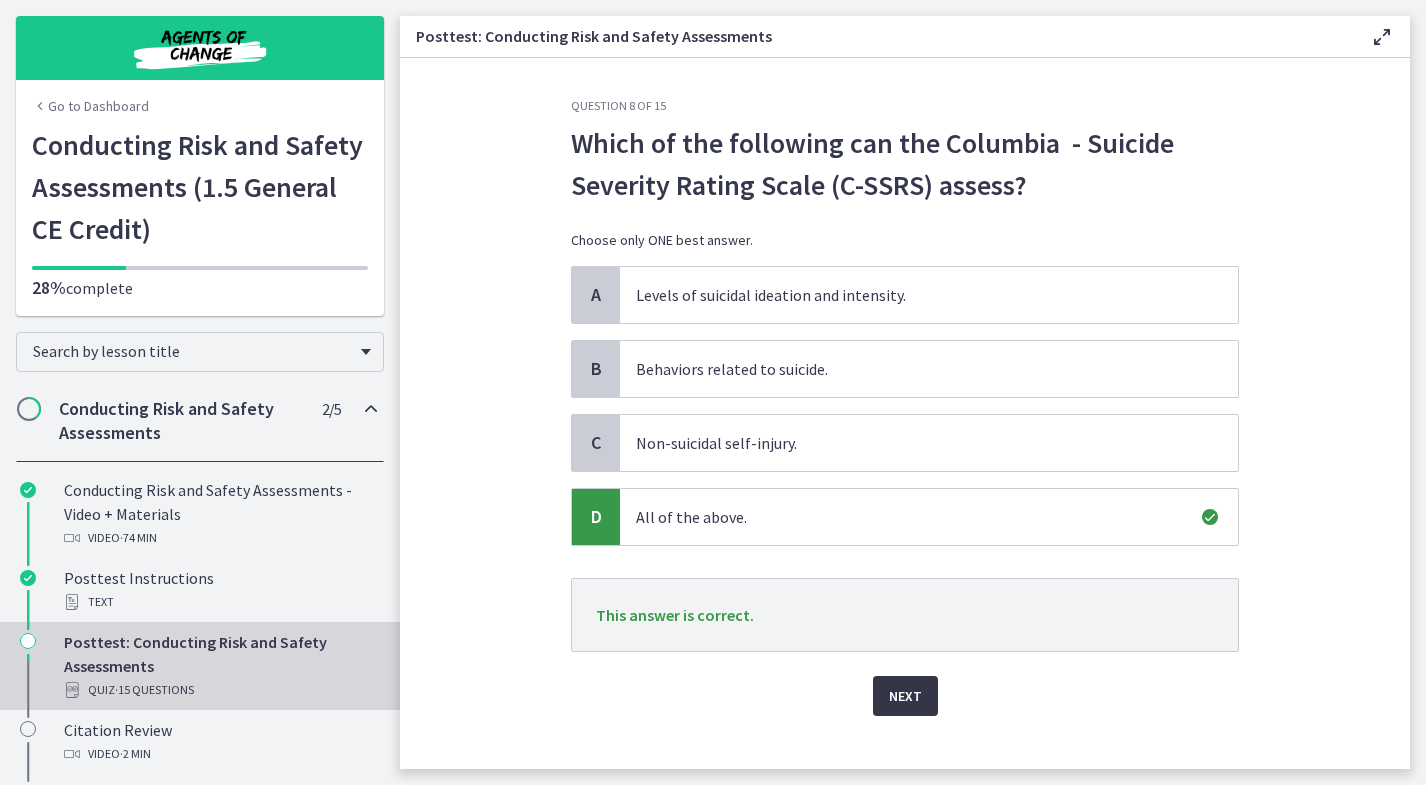 click on "Next" at bounding box center [905, 696] 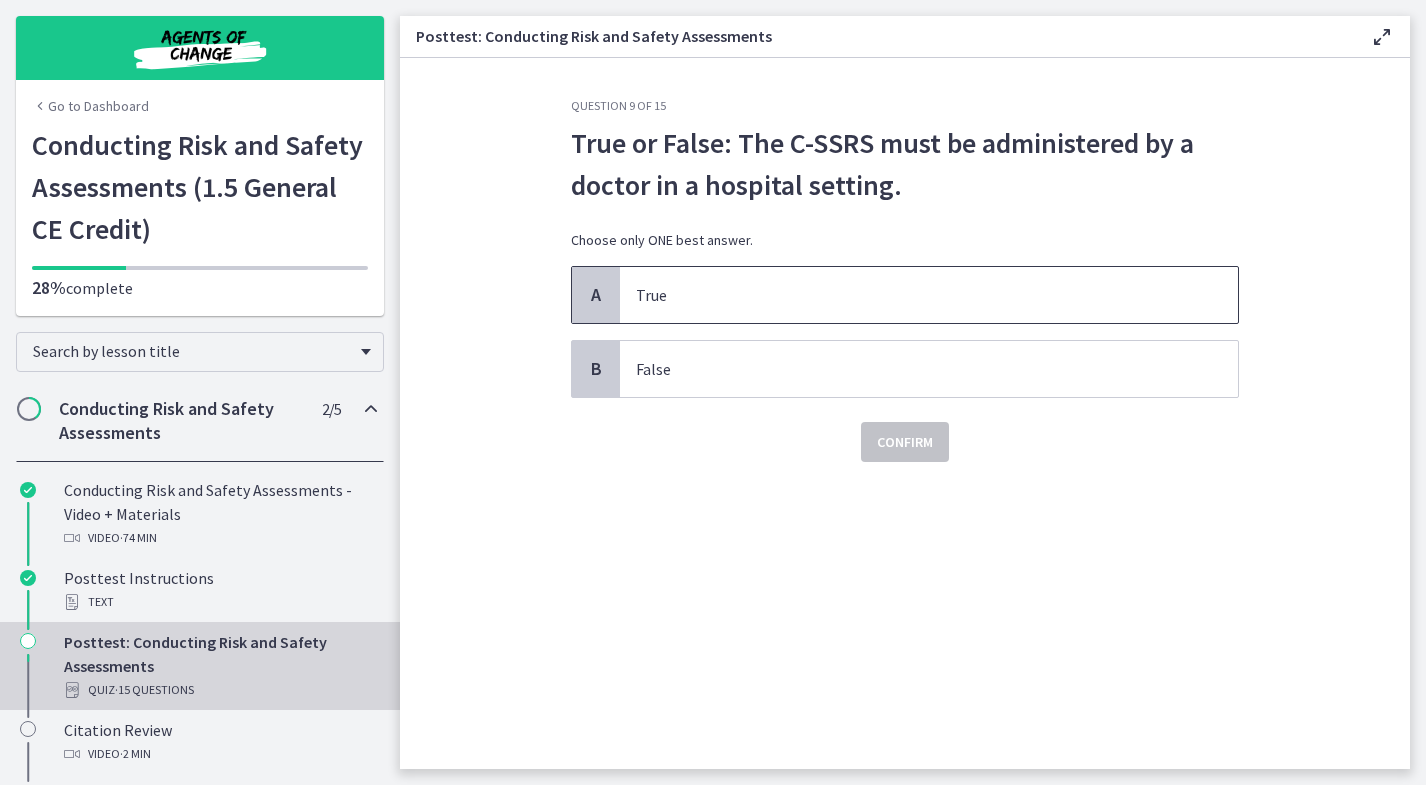 click on "True" at bounding box center [929, 295] 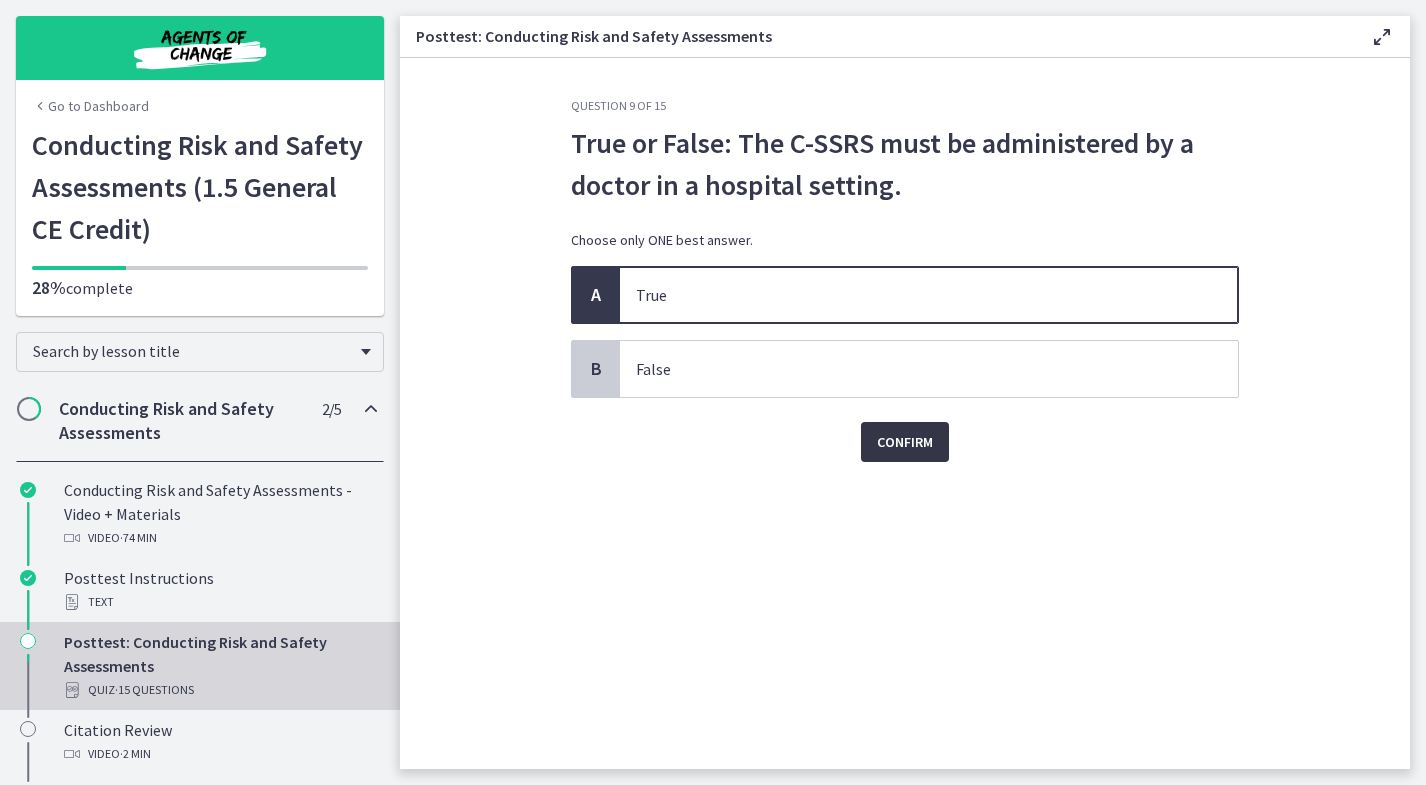 click on "Confirm" at bounding box center (905, 442) 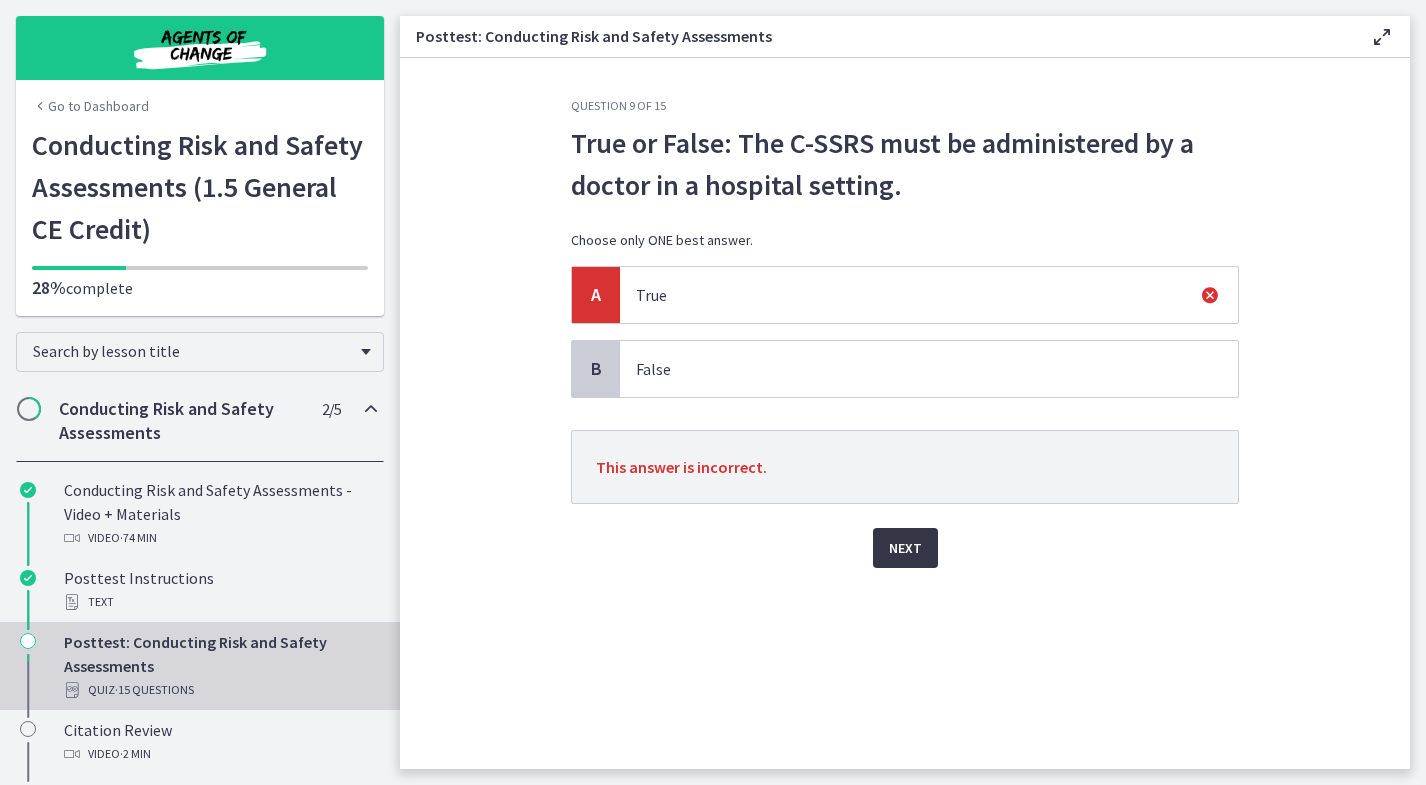click on "Next" at bounding box center (905, 548) 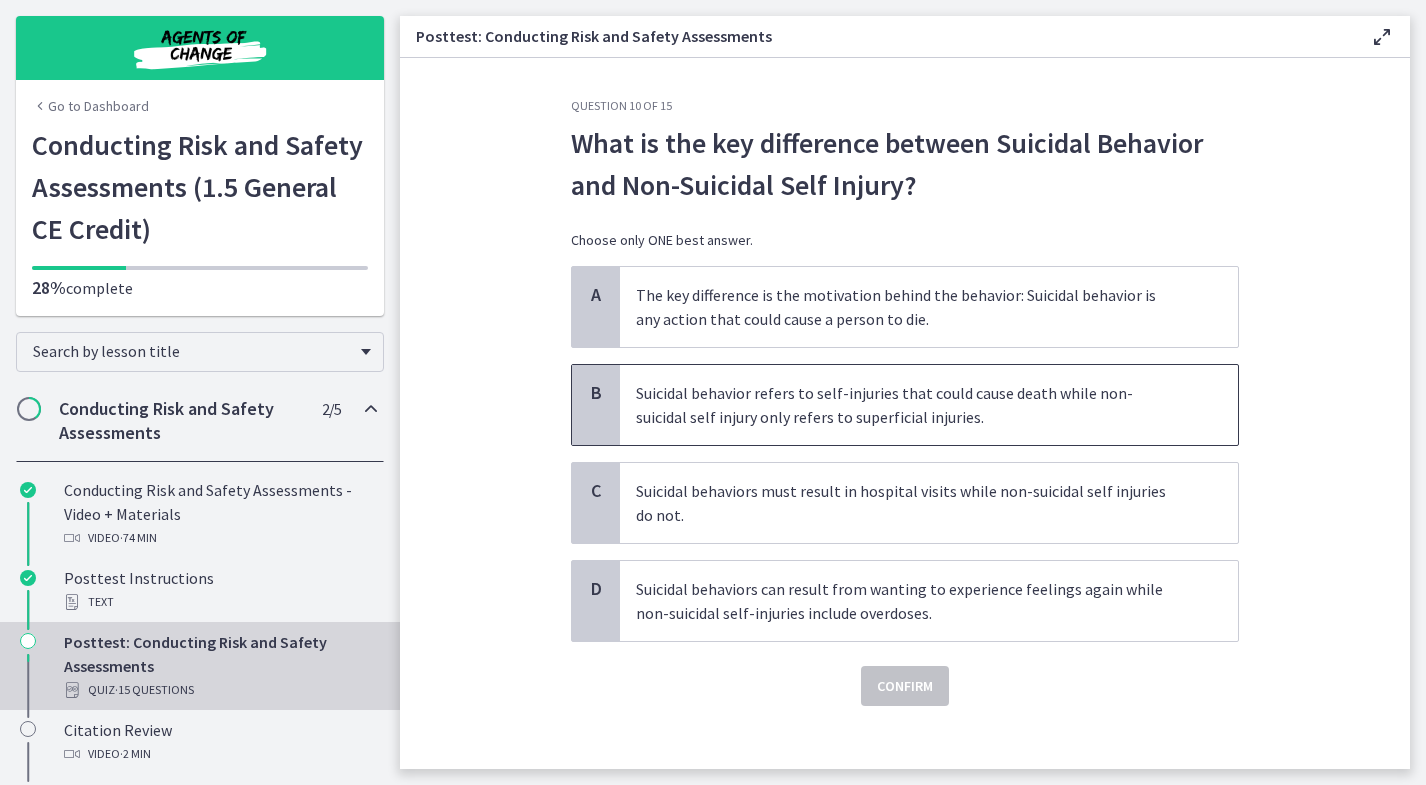 click on "Suicidal behavior refers to self-injuries that could cause death while non-suicidal self injury only refers to superficial injuries." at bounding box center (929, 405) 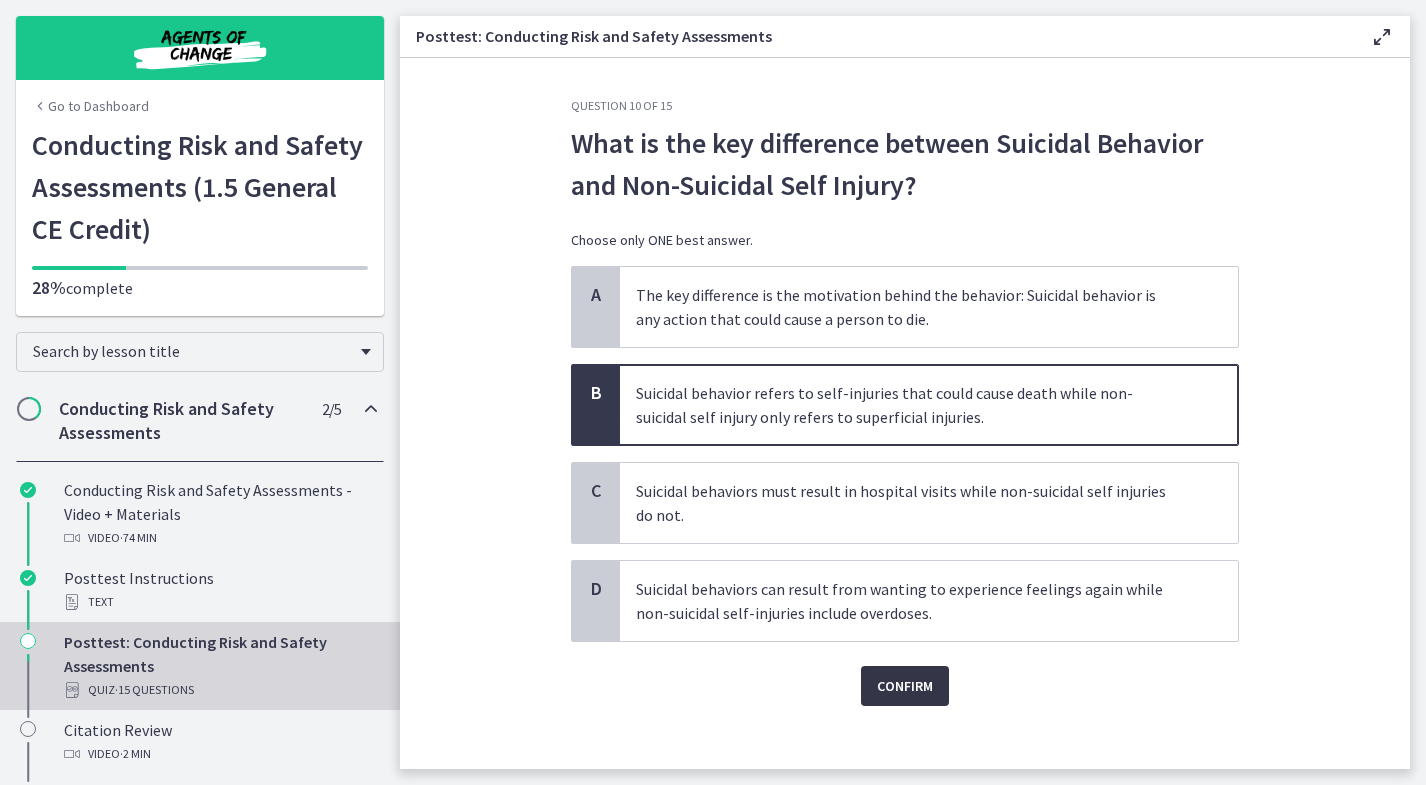 click on "Confirm" at bounding box center (905, 686) 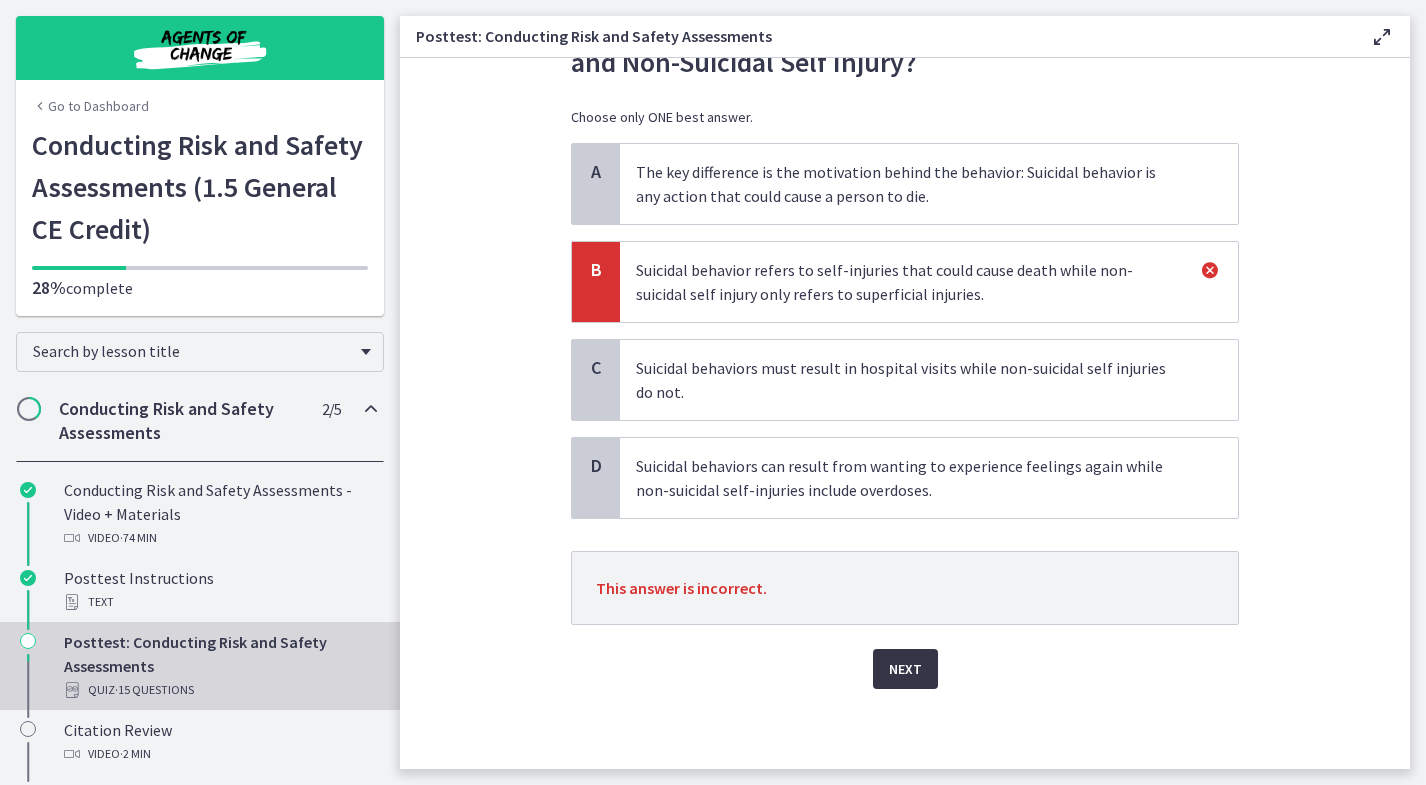 scroll, scrollTop: 130, scrollLeft: 0, axis: vertical 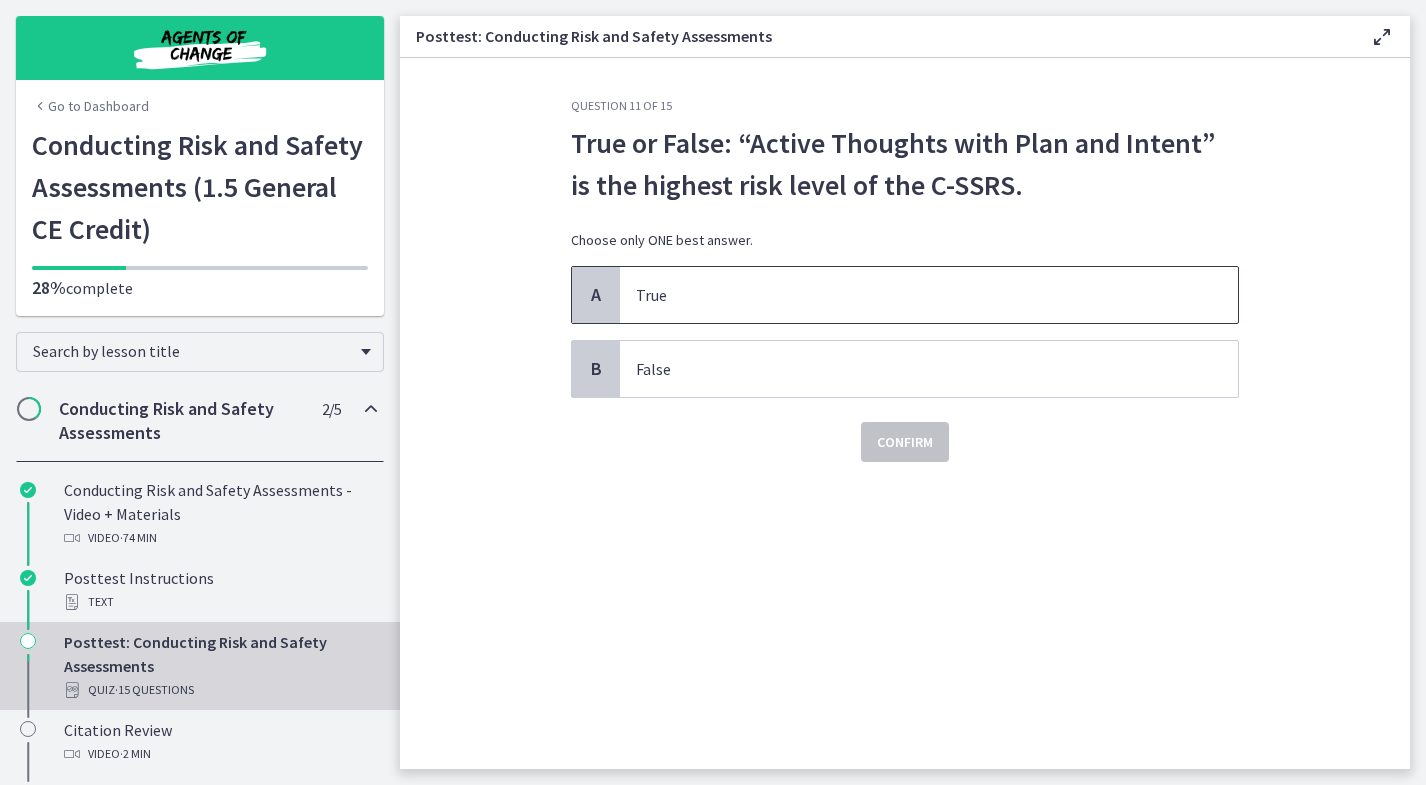 click on "True" at bounding box center (909, 295) 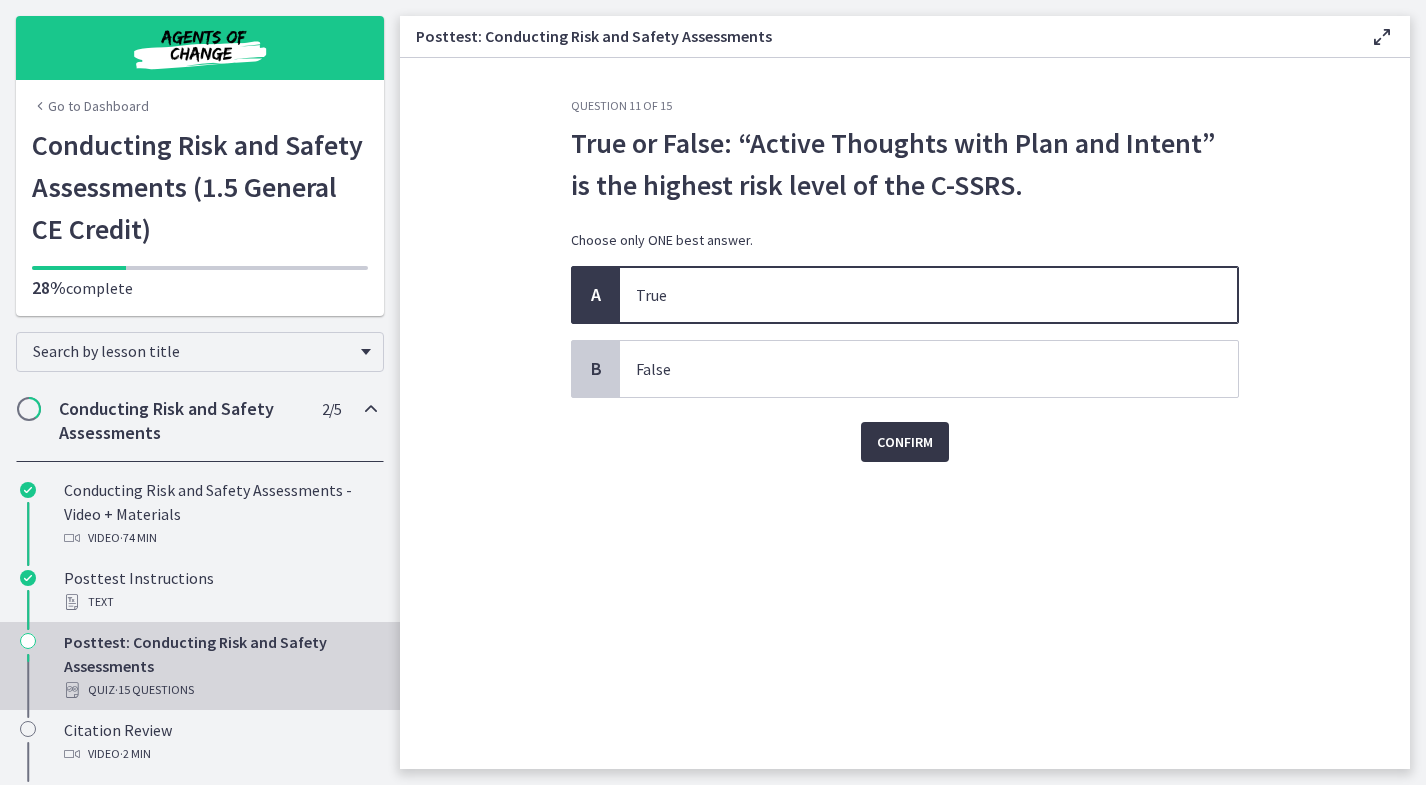 click on "Confirm" at bounding box center (905, 442) 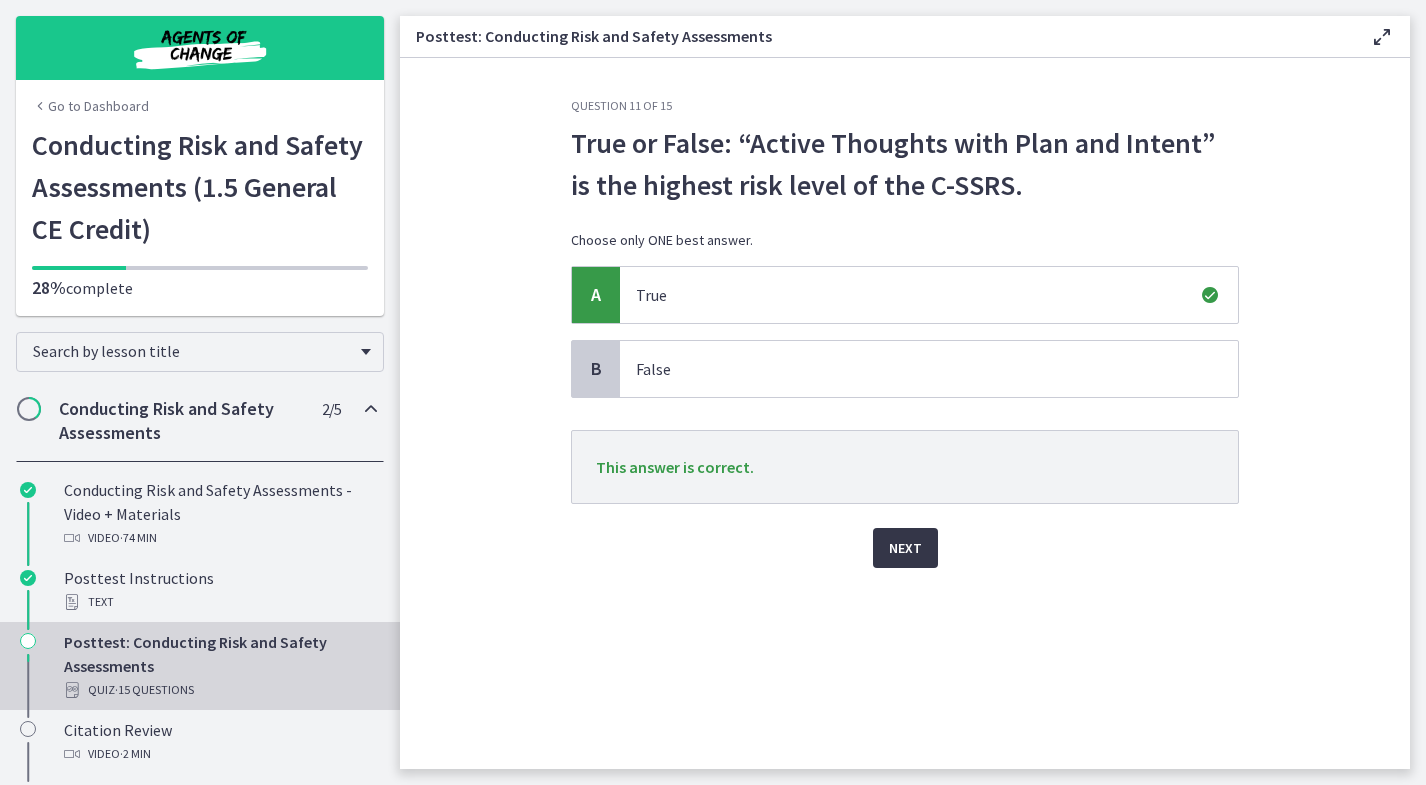 click on "Next" at bounding box center (905, 548) 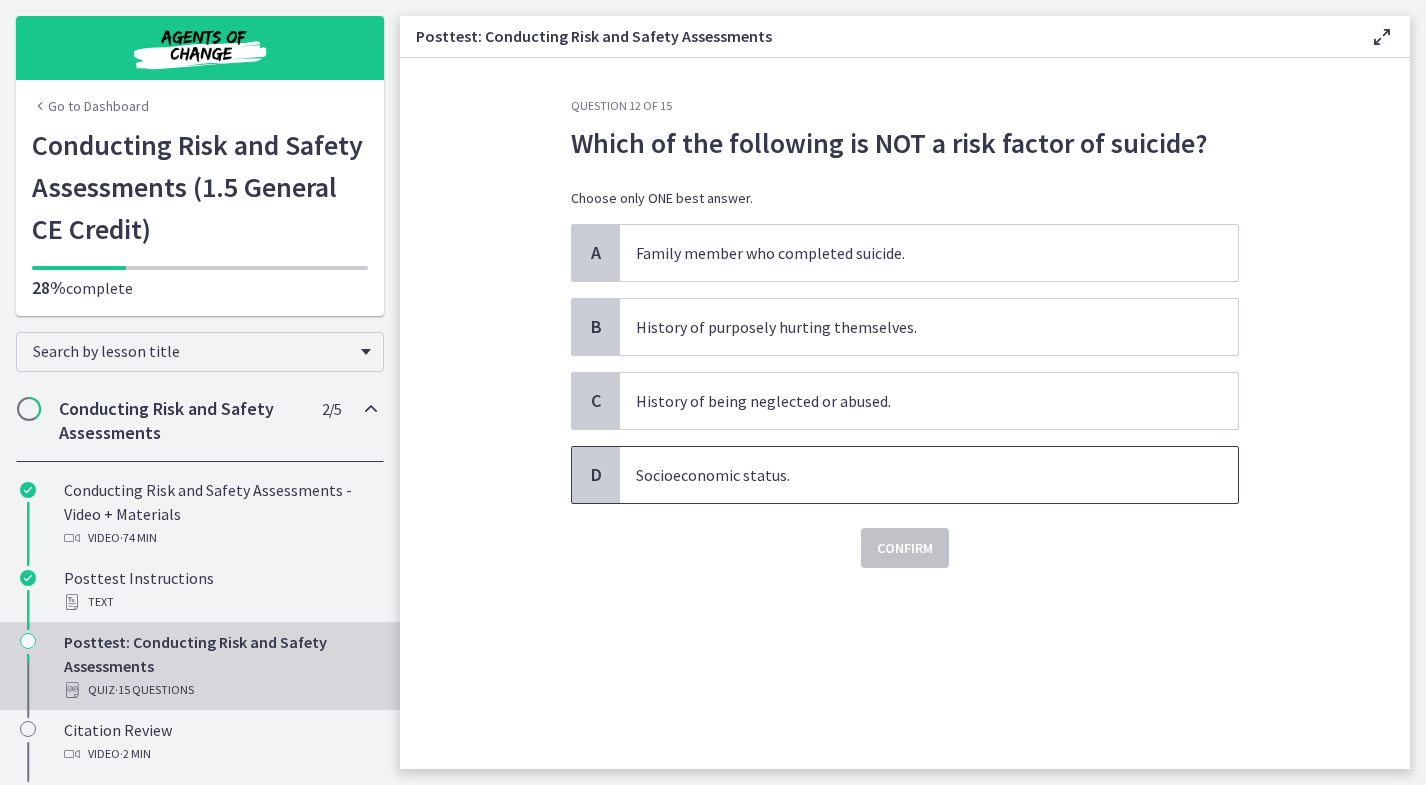 click on "Socioeconomic status." at bounding box center [929, 475] 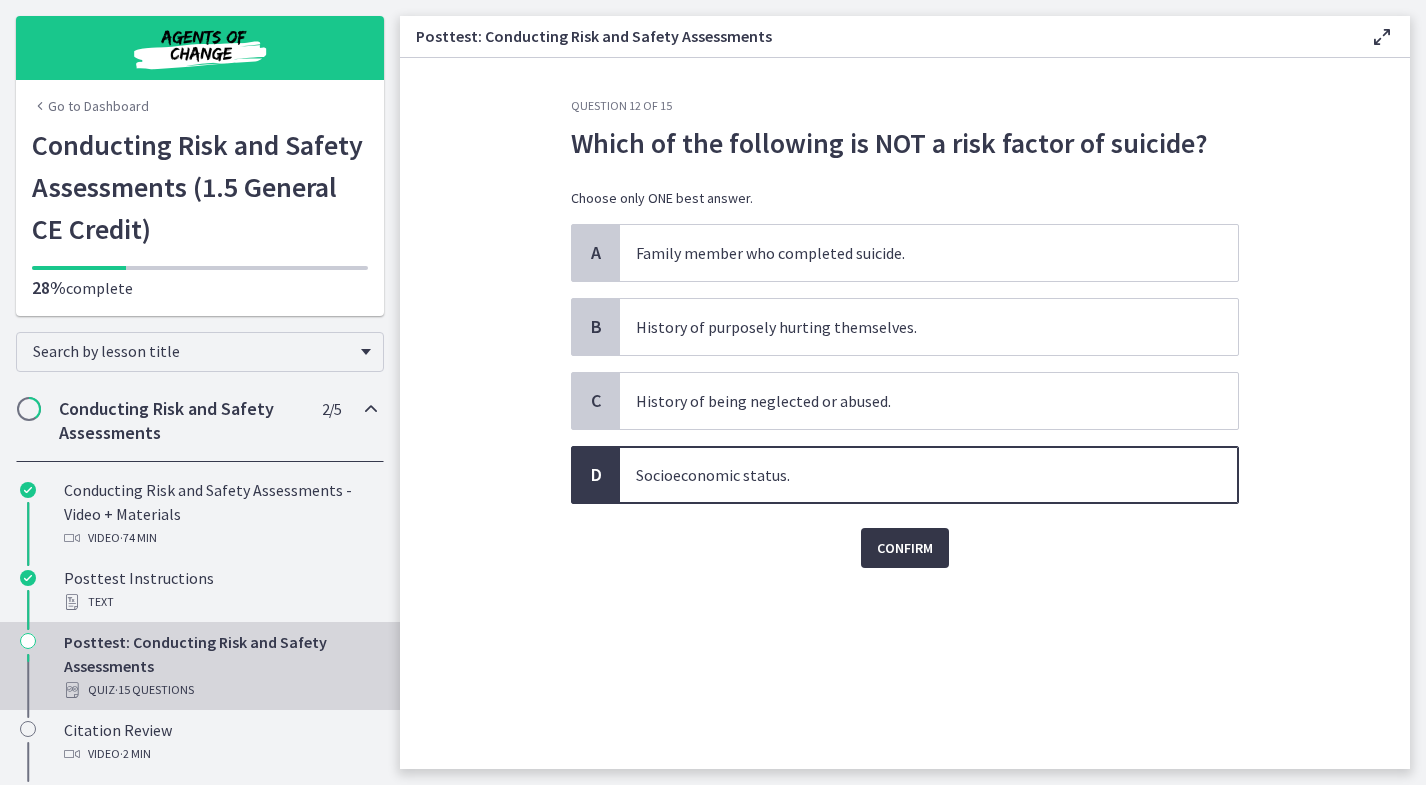 click on "Confirm" at bounding box center (905, 548) 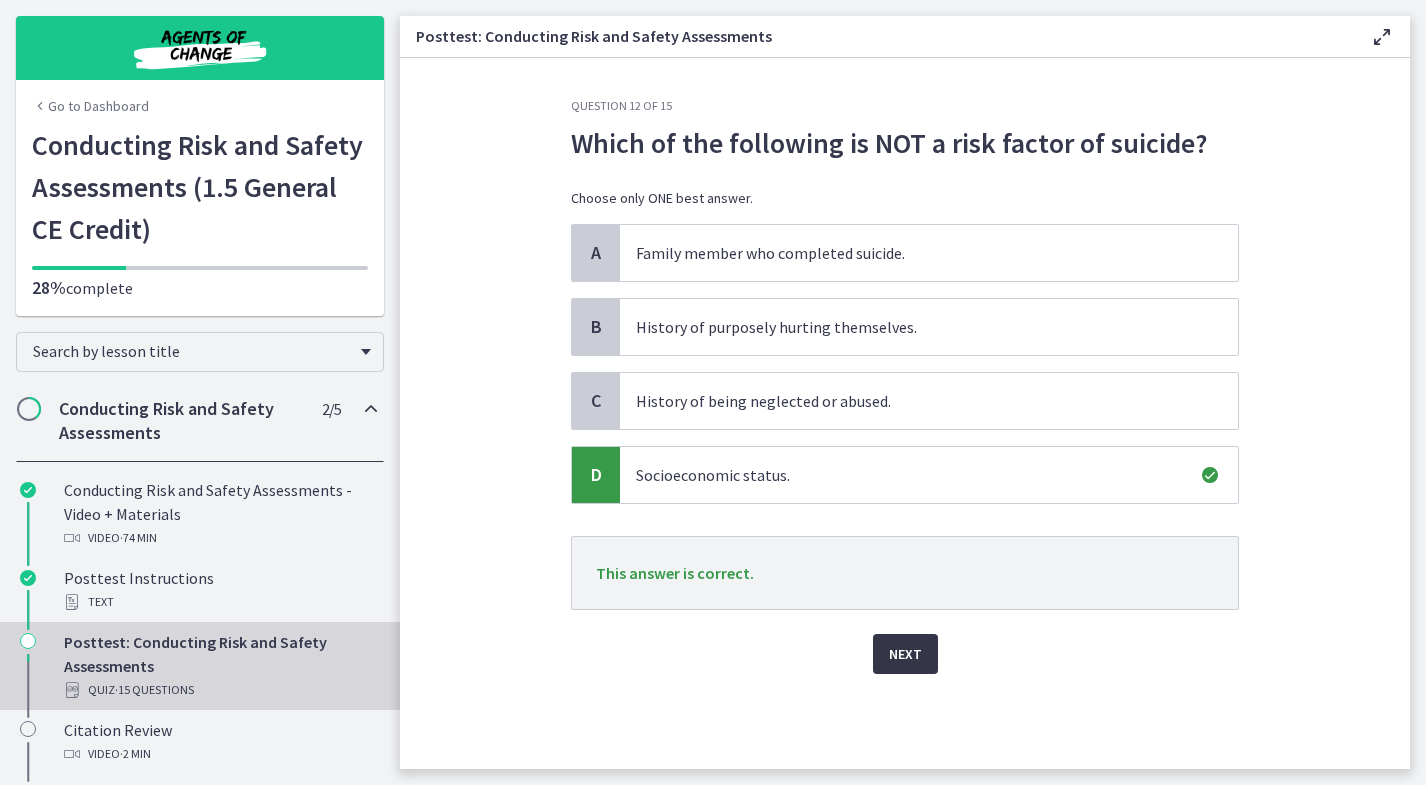 click on "Next" at bounding box center (905, 654) 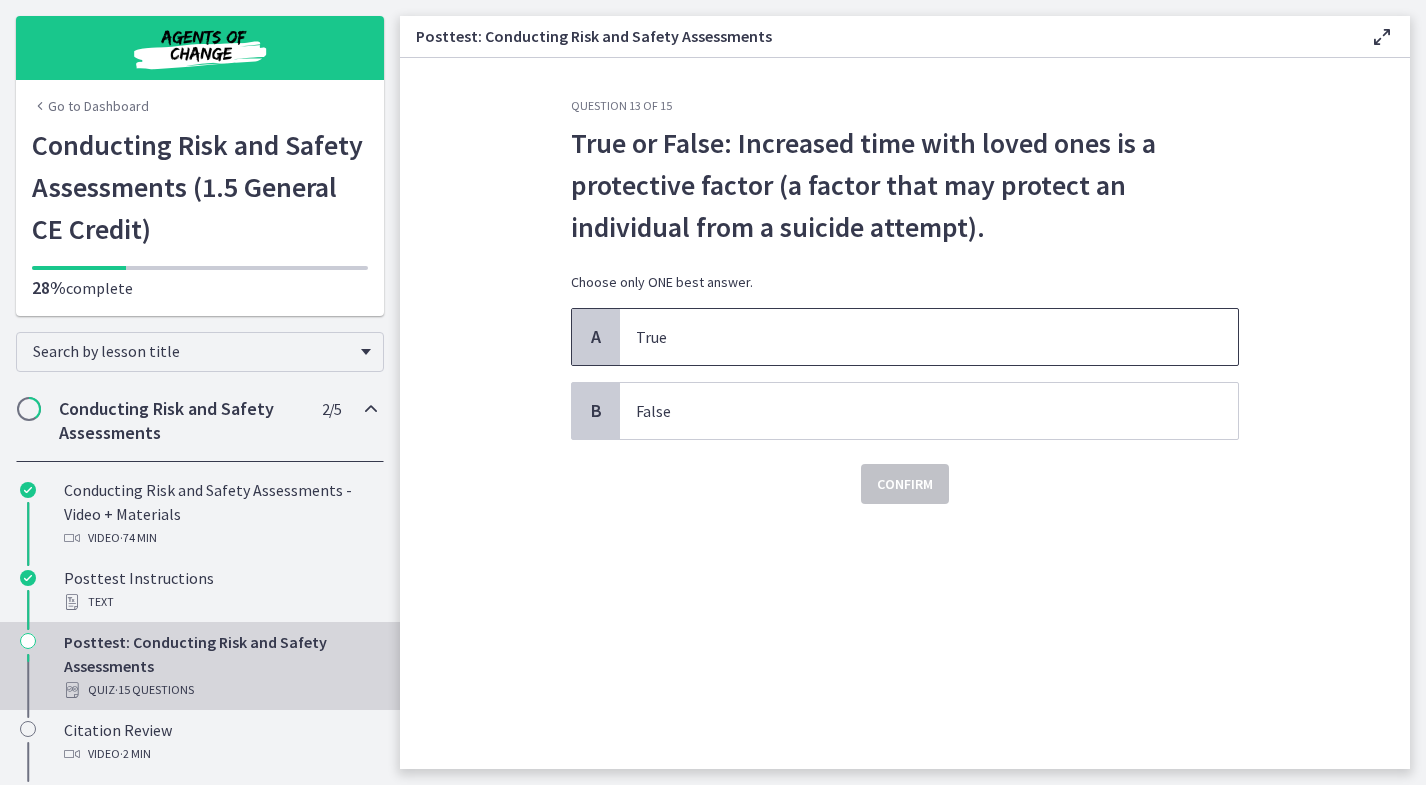 click on "True" at bounding box center [929, 337] 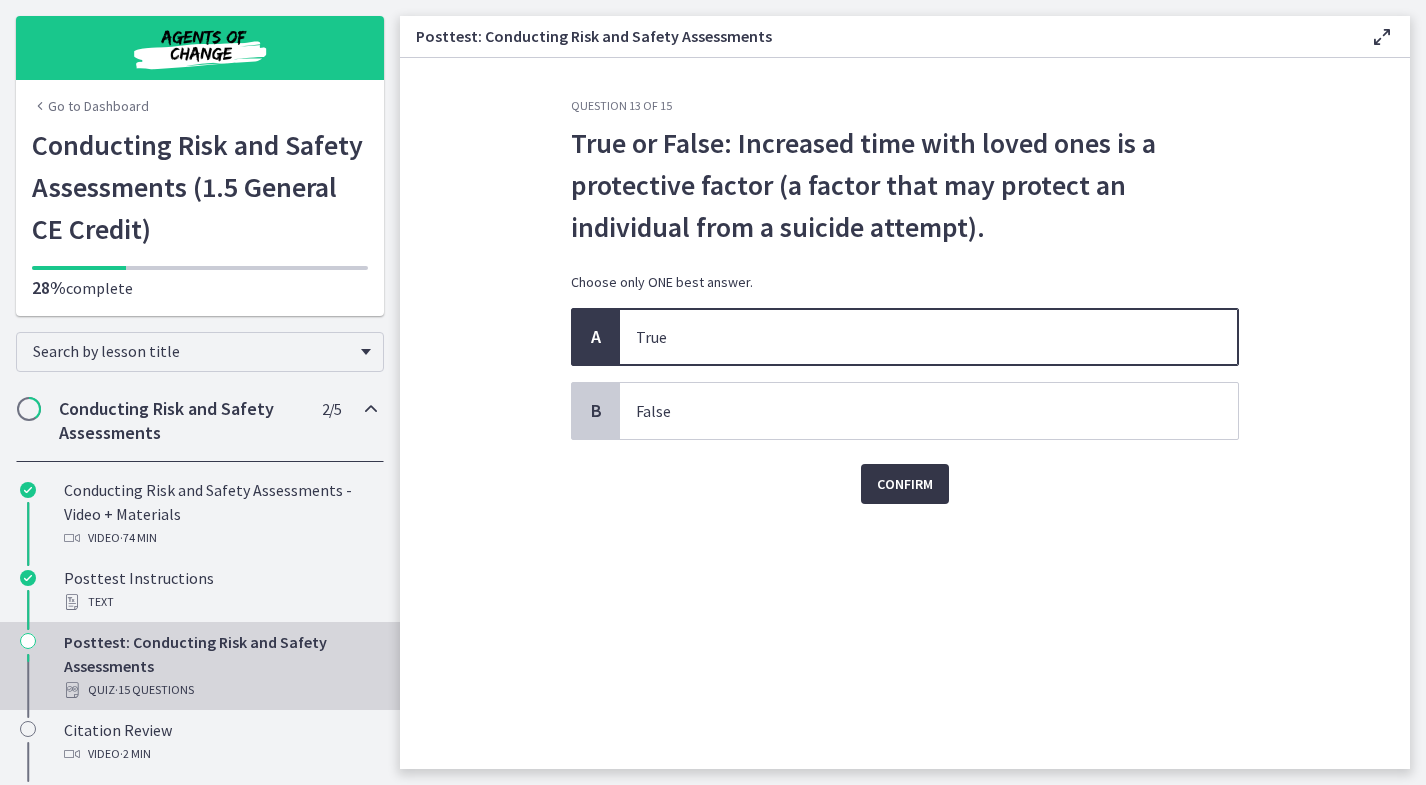 click on "Confirm" at bounding box center (905, 484) 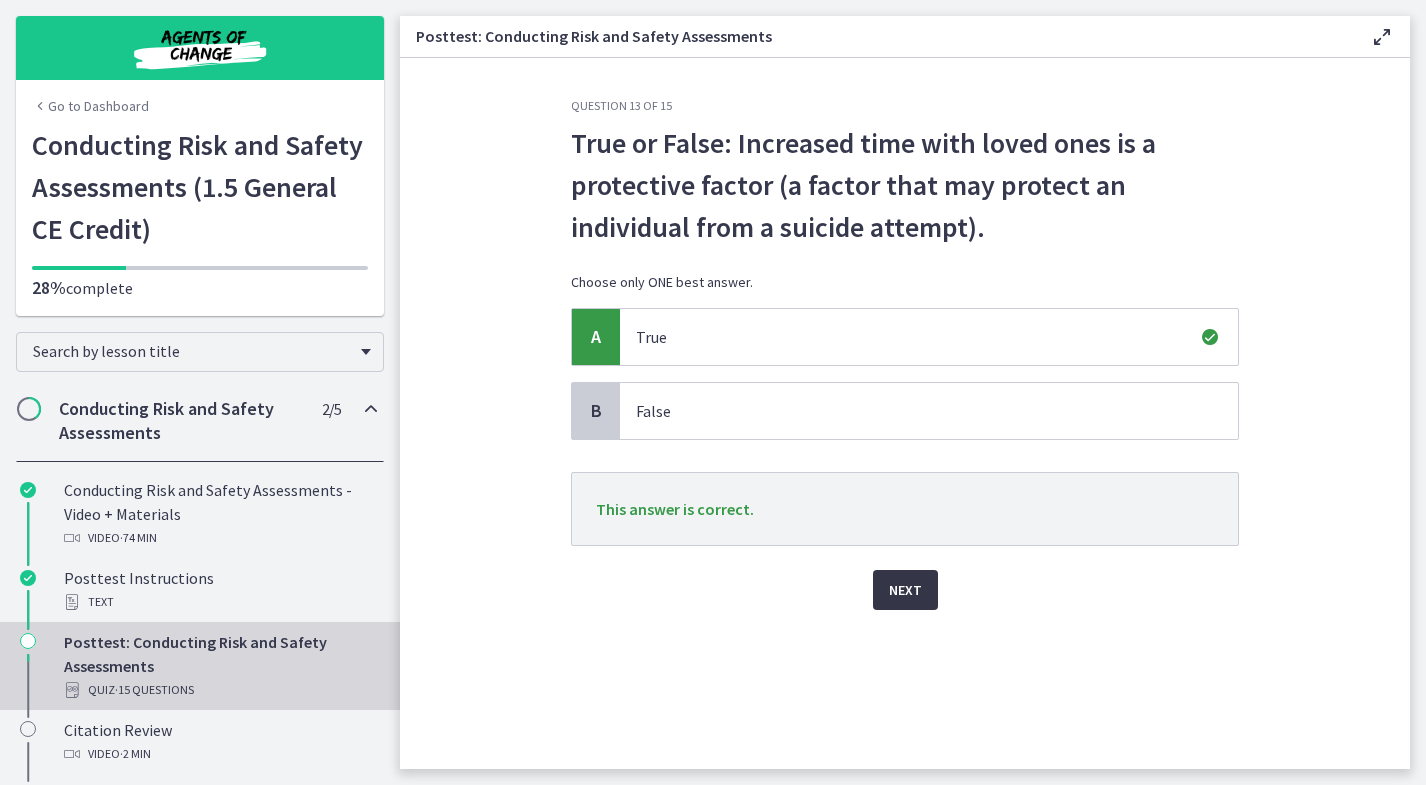click on "Next" at bounding box center [905, 590] 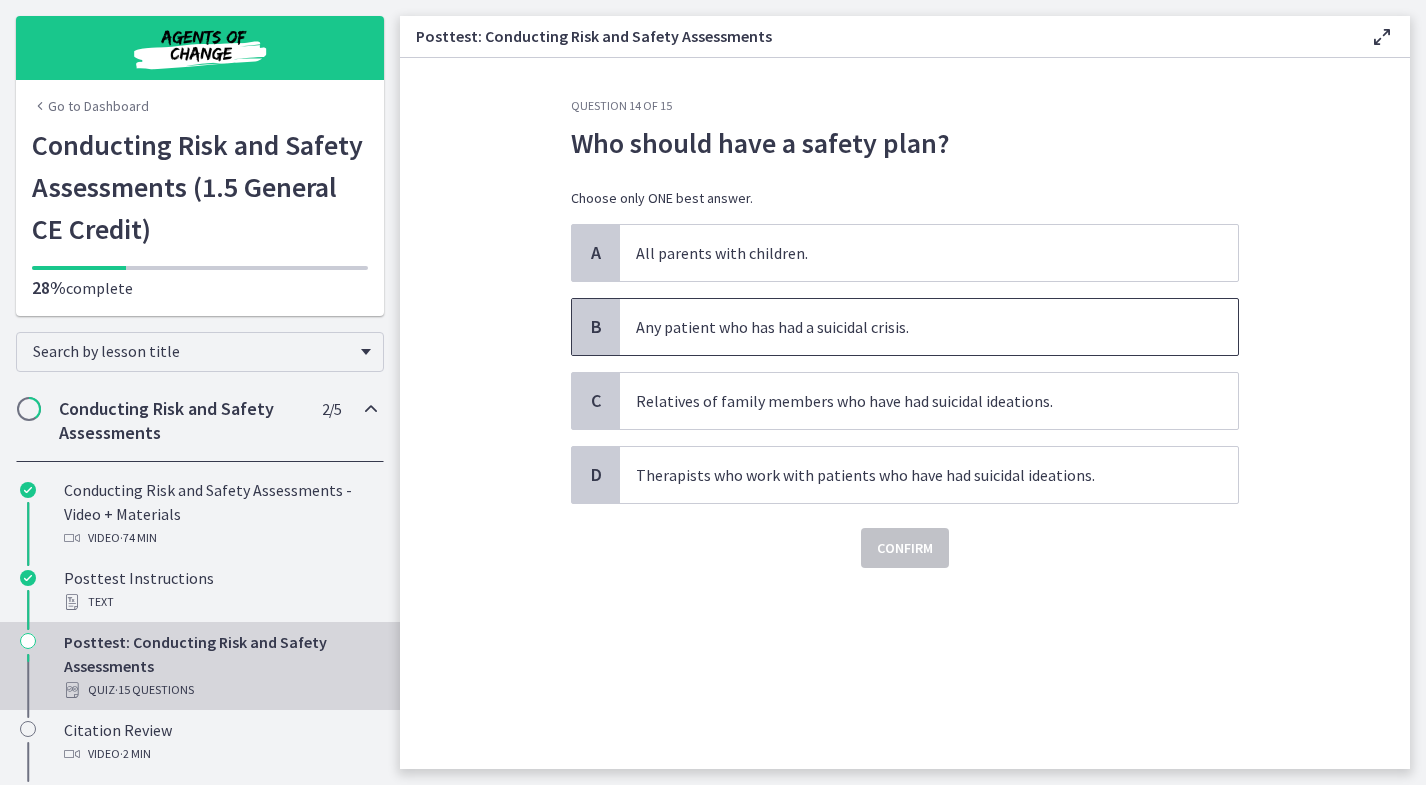 click on "Any patient who has had a suicidal crisis." at bounding box center (909, 327) 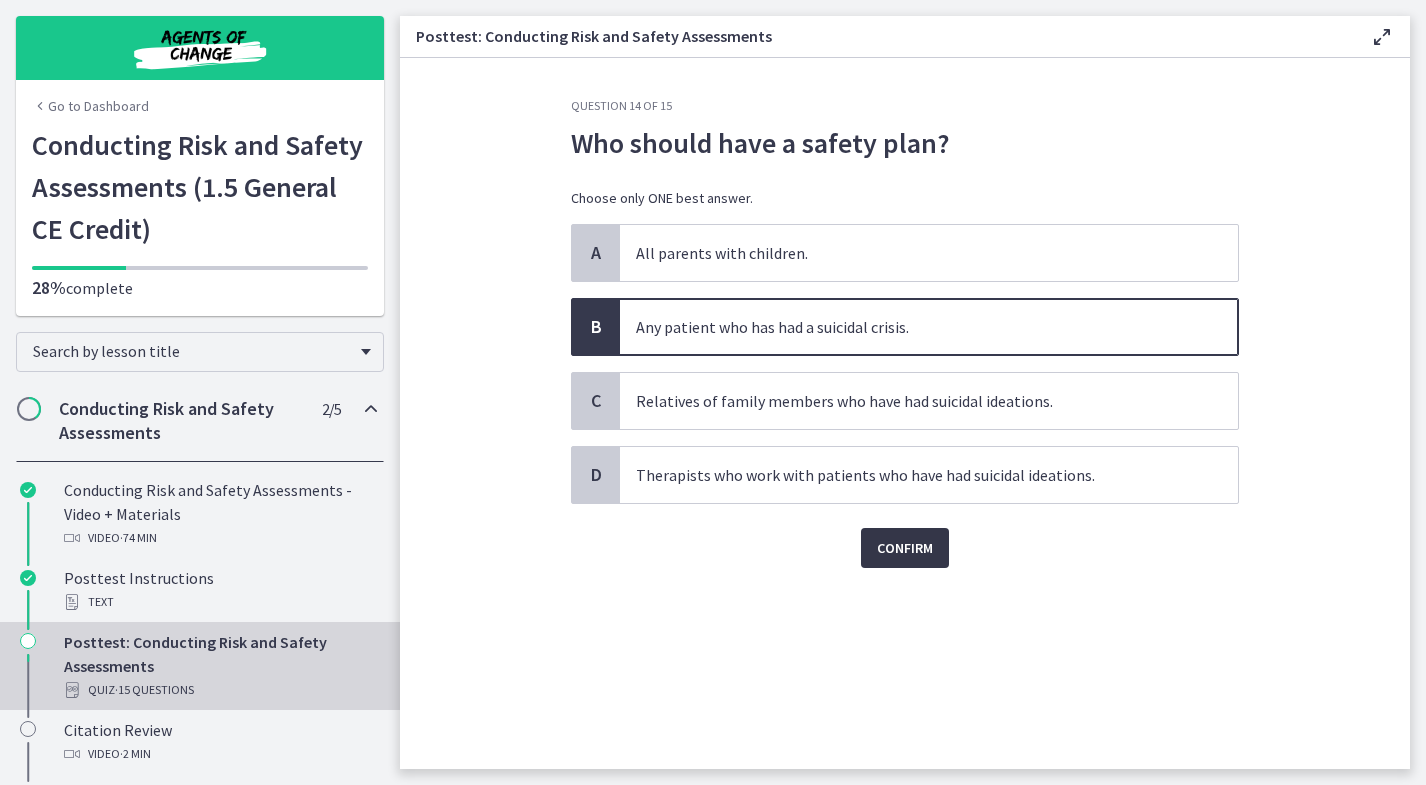 click on "Confirm" at bounding box center (905, 548) 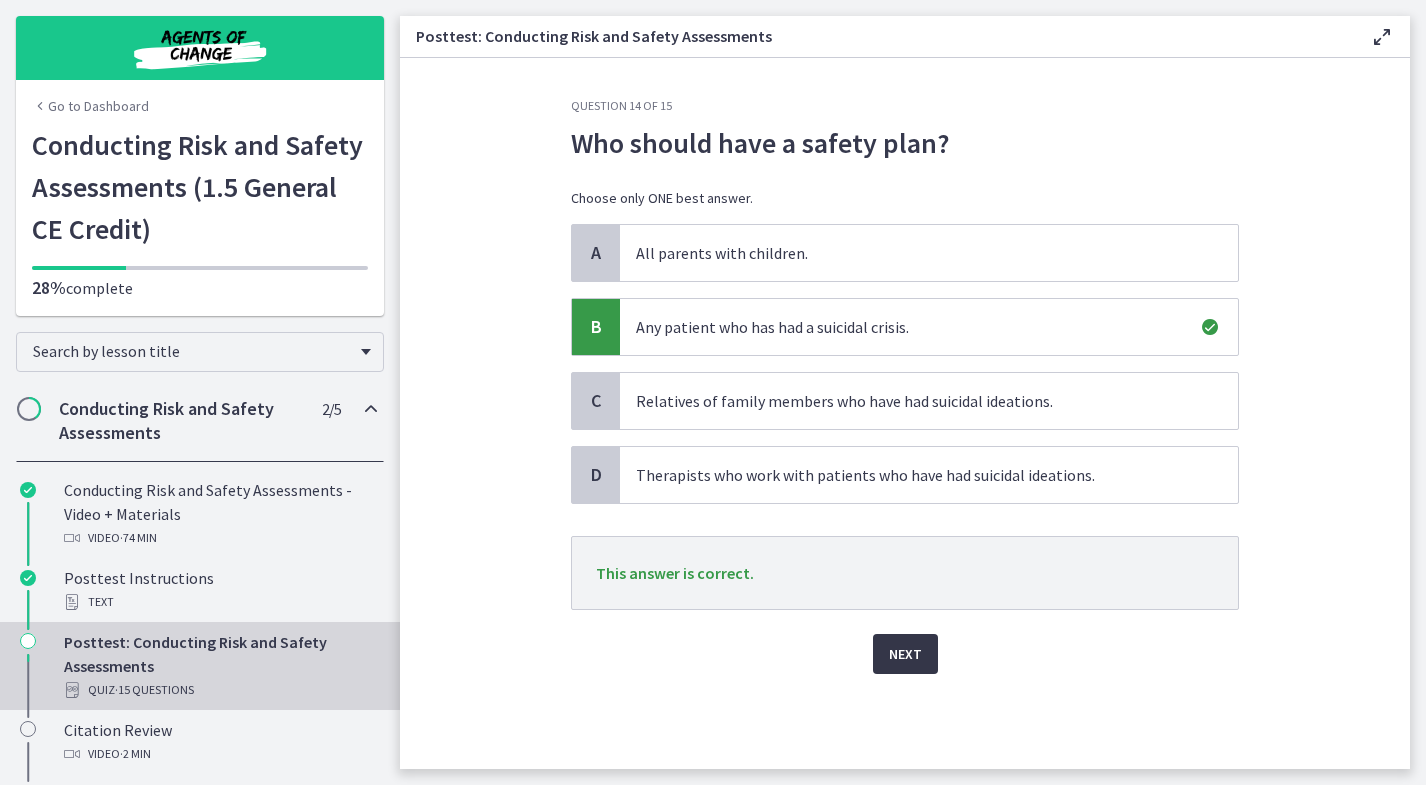 click on "Next" at bounding box center [905, 654] 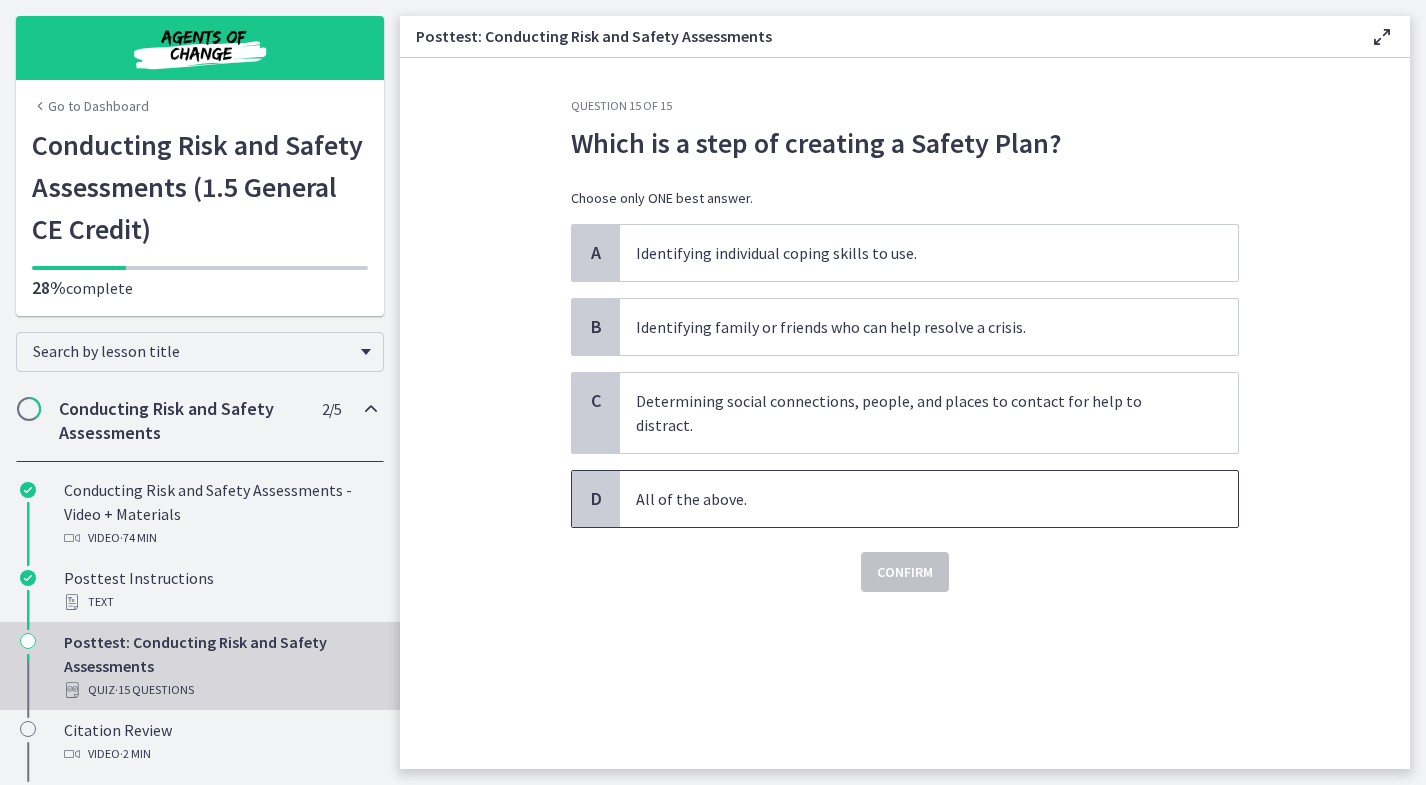 click on "All of the above." at bounding box center [909, 499] 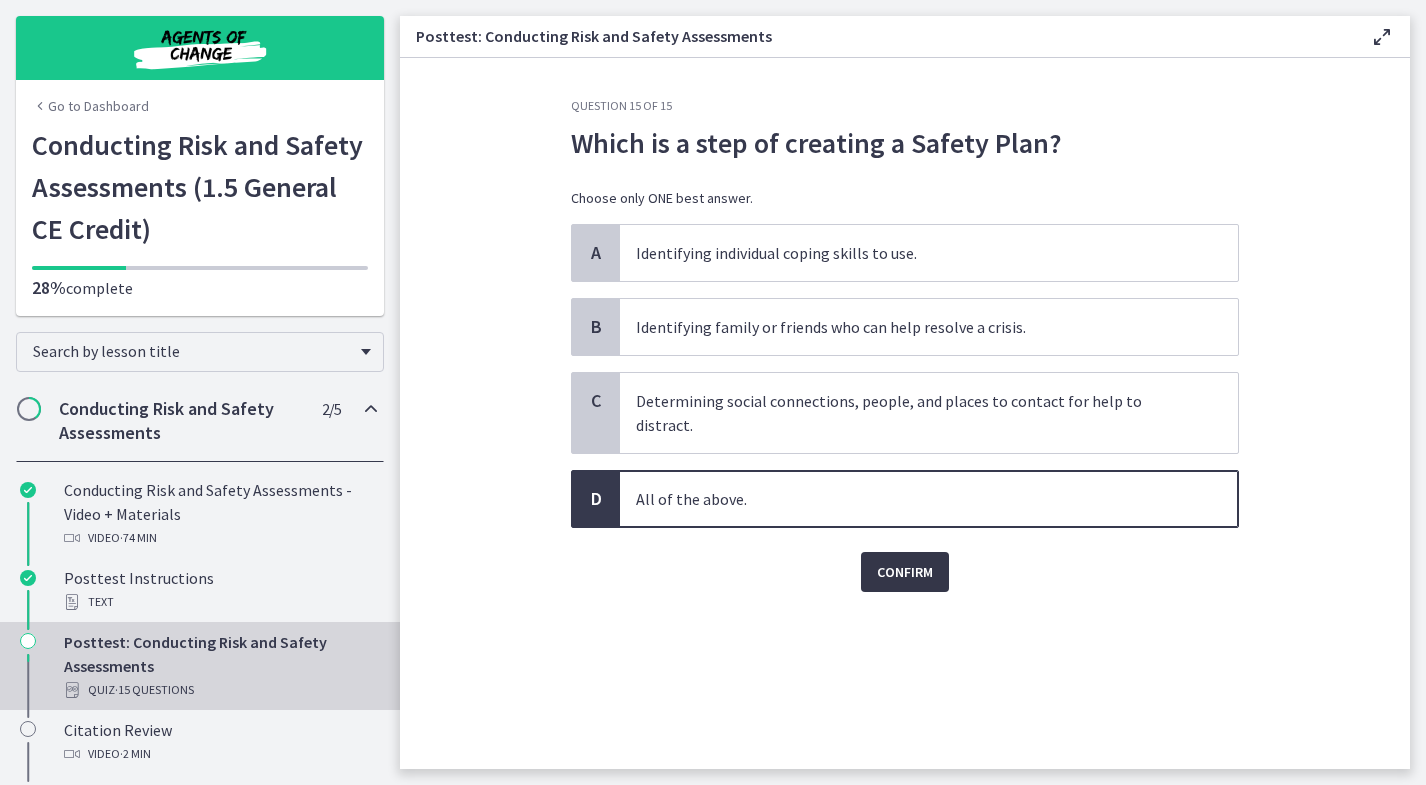 click on "Confirm" at bounding box center (905, 572) 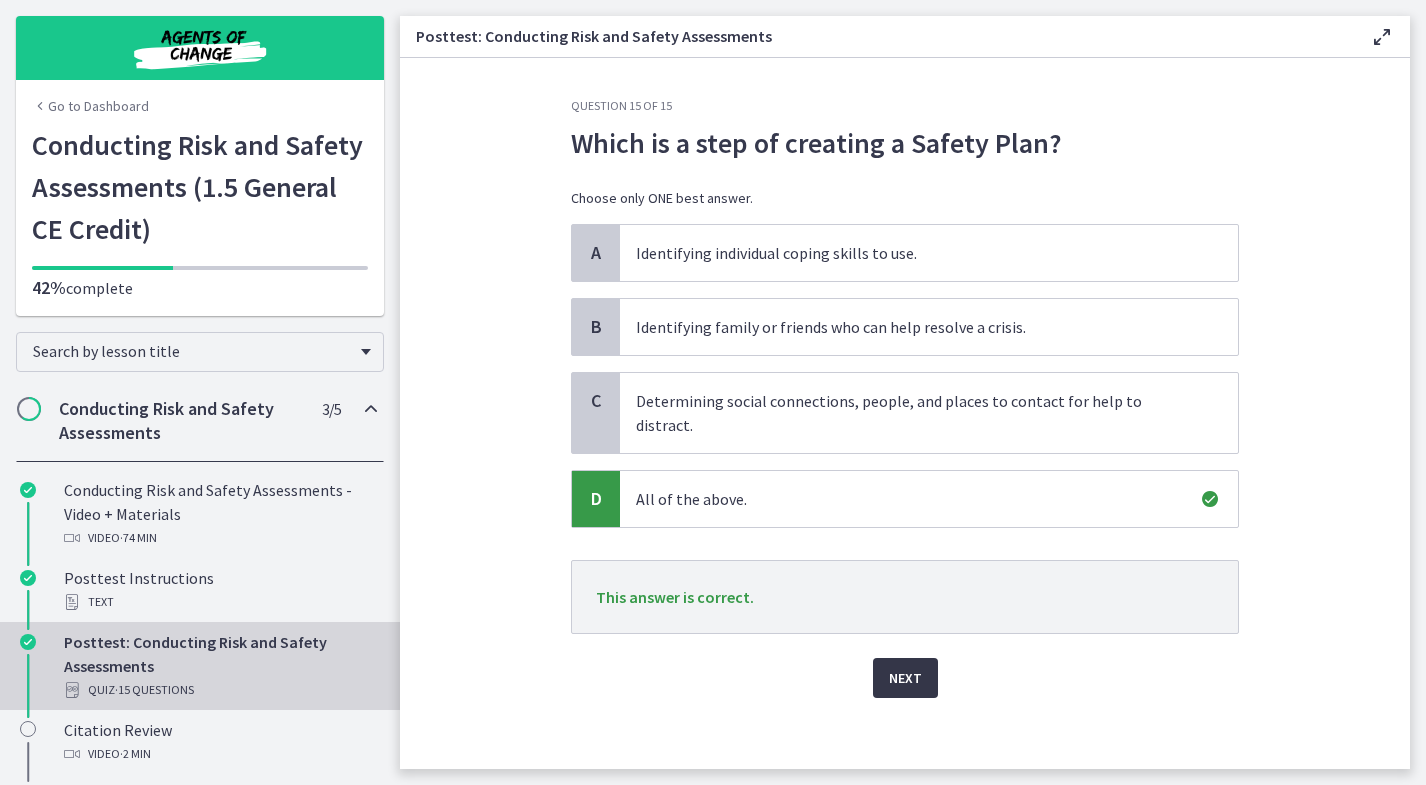 click on "Next" at bounding box center (905, 678) 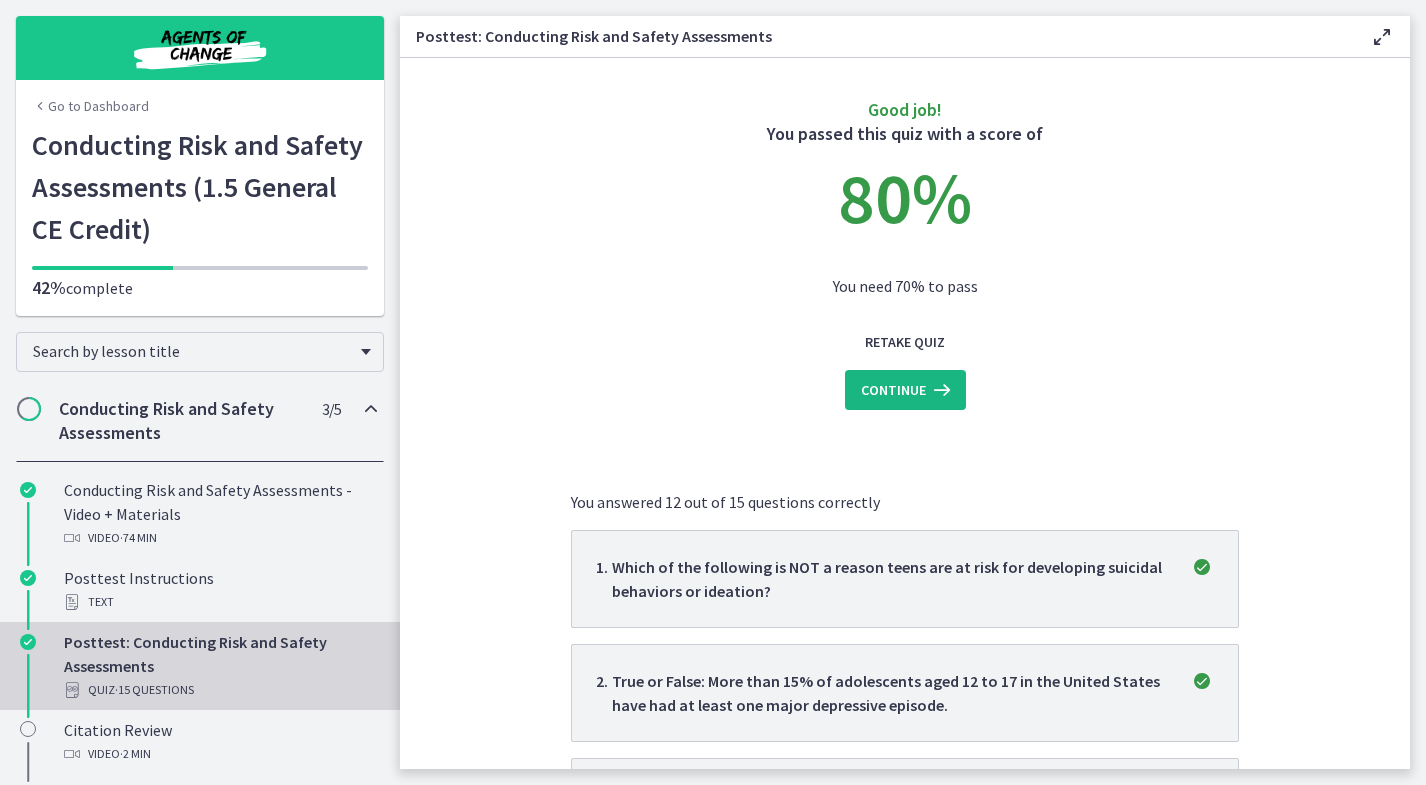 scroll, scrollTop: 0, scrollLeft: 0, axis: both 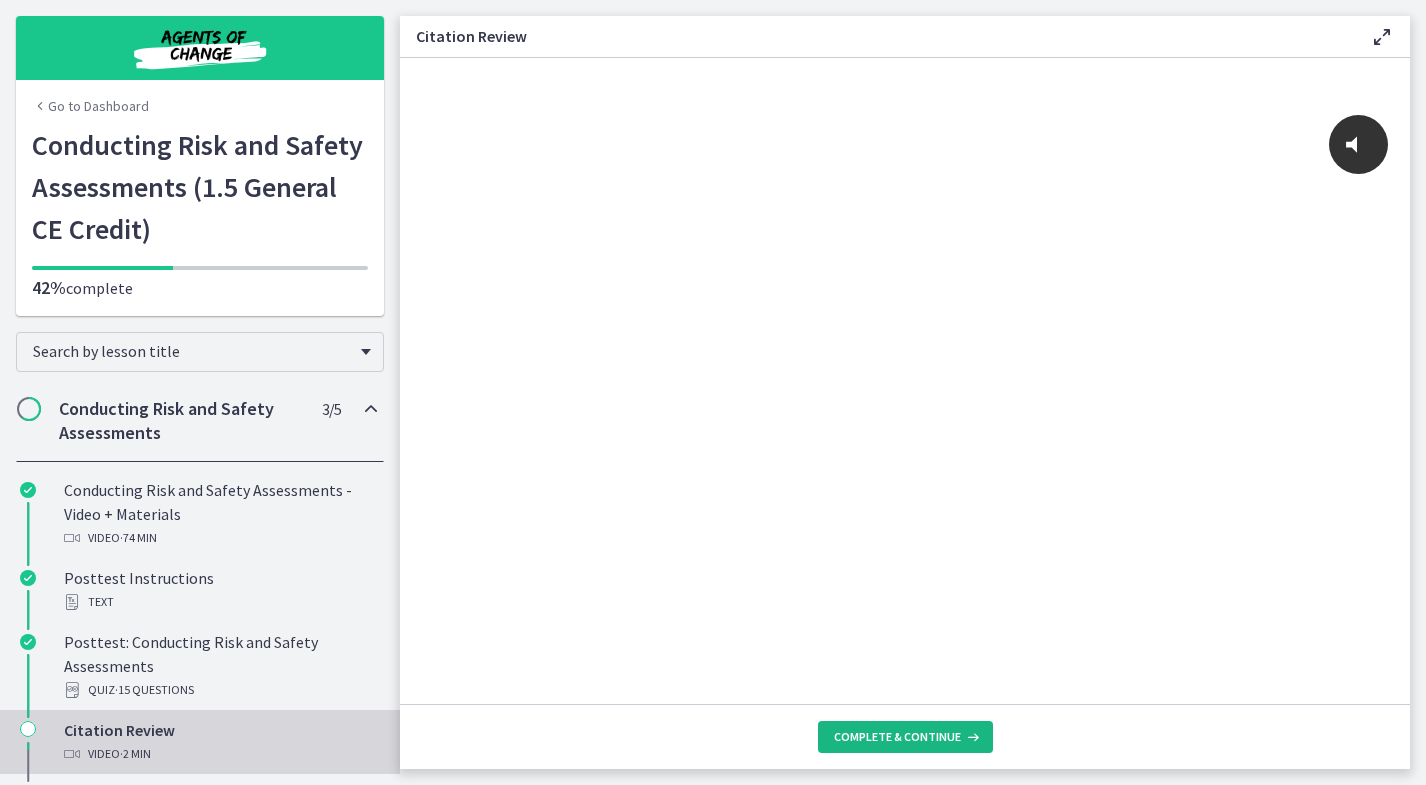 click on "Complete & continue" at bounding box center [897, 737] 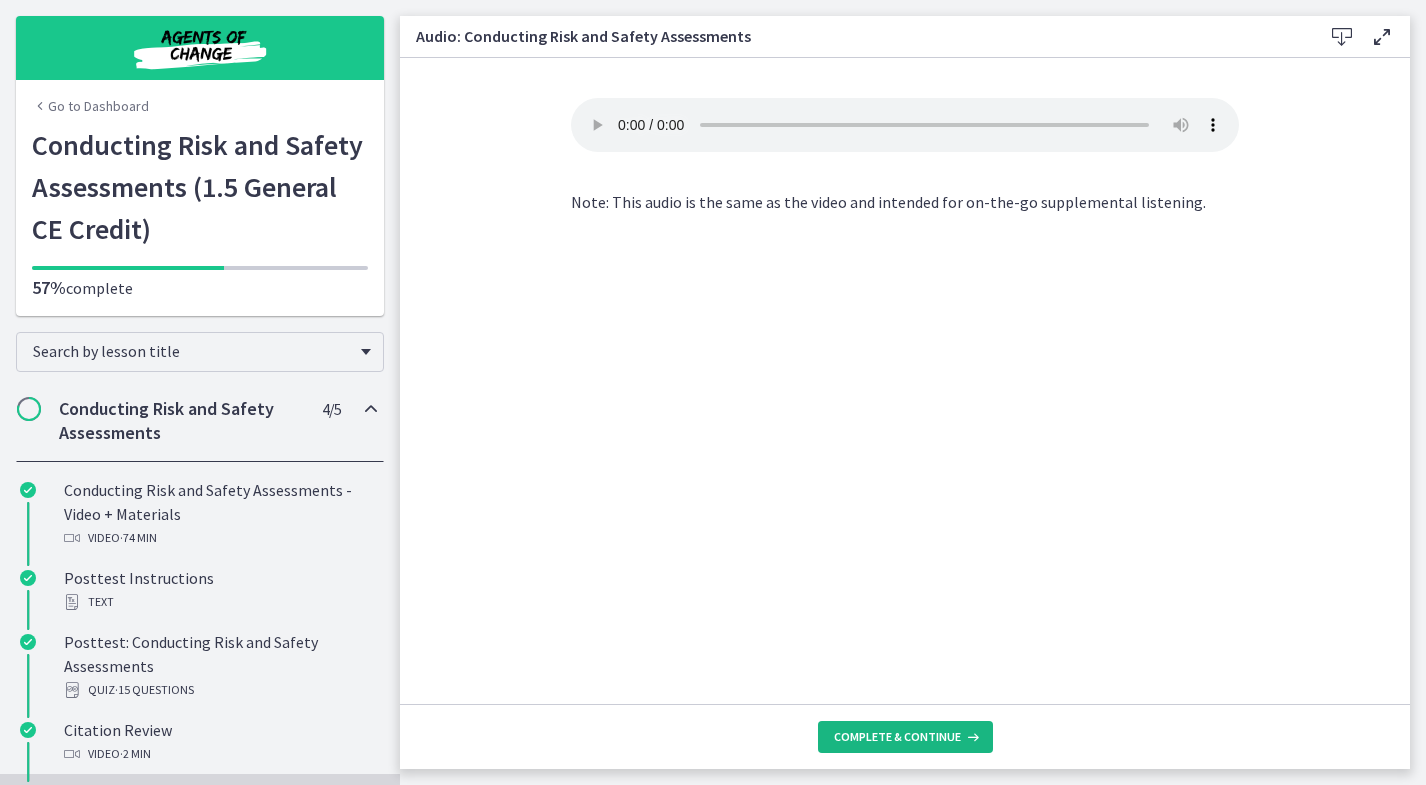 click on "Complete & continue" at bounding box center [897, 737] 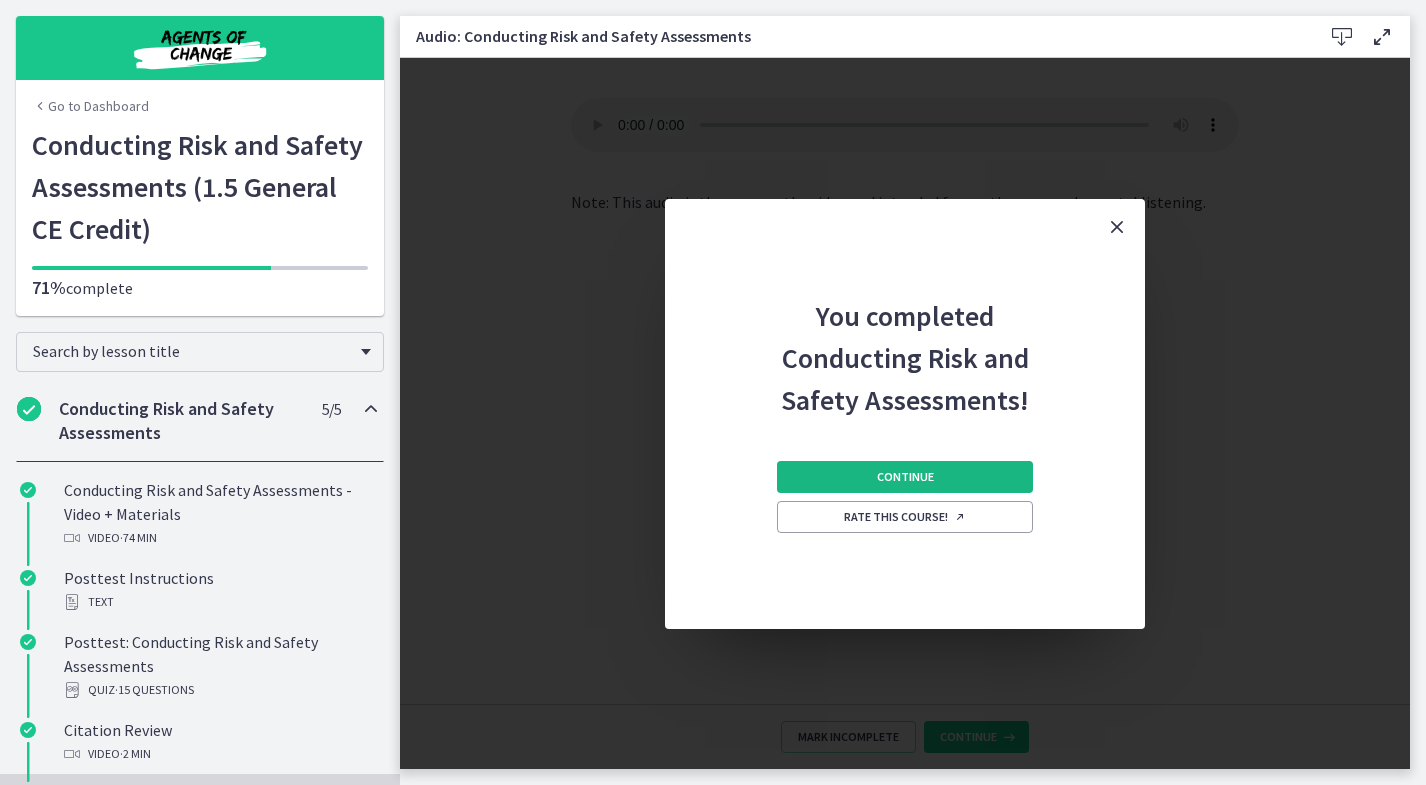 click on "Continue" at bounding box center [905, 477] 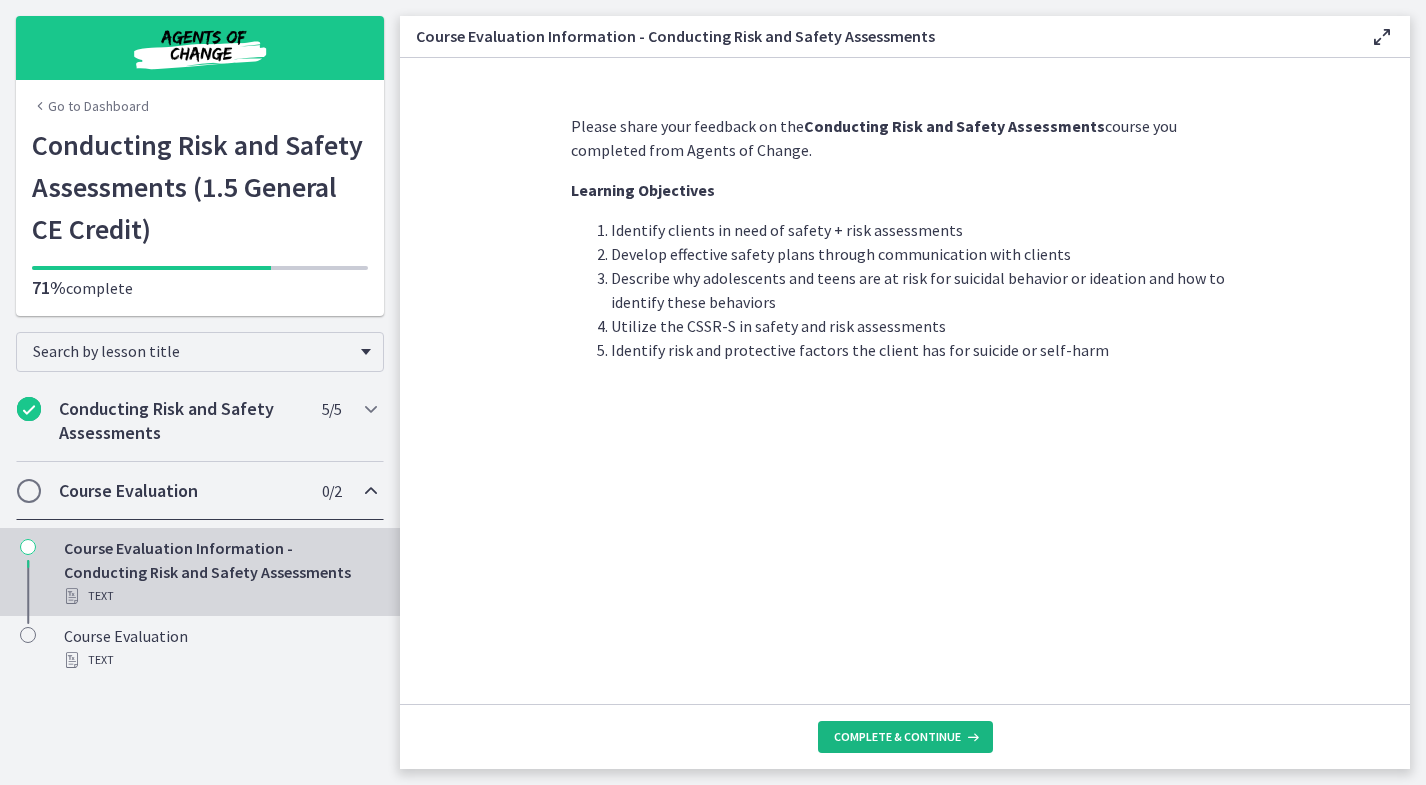 click on "Complete & continue" at bounding box center [897, 737] 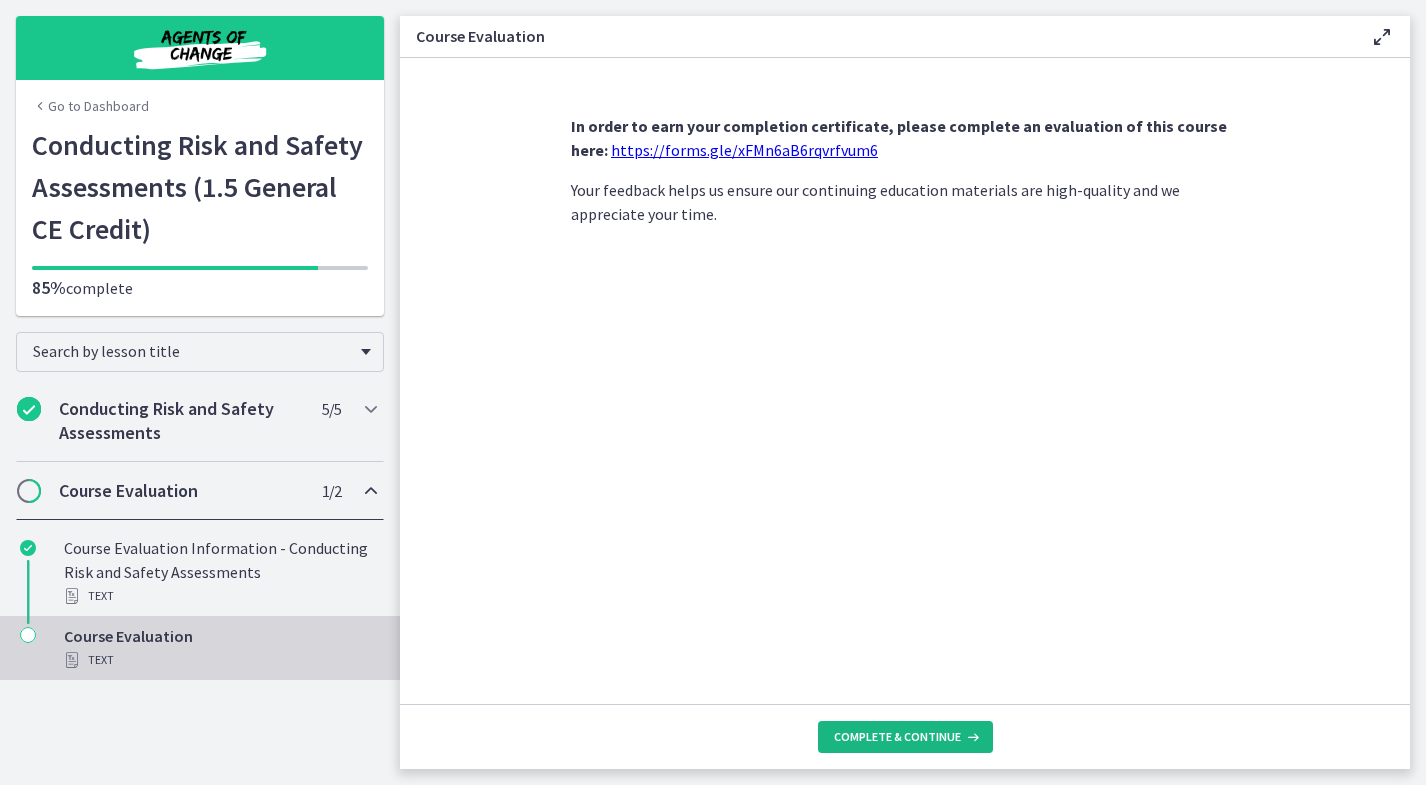 click on "Complete & continue" at bounding box center [897, 737] 